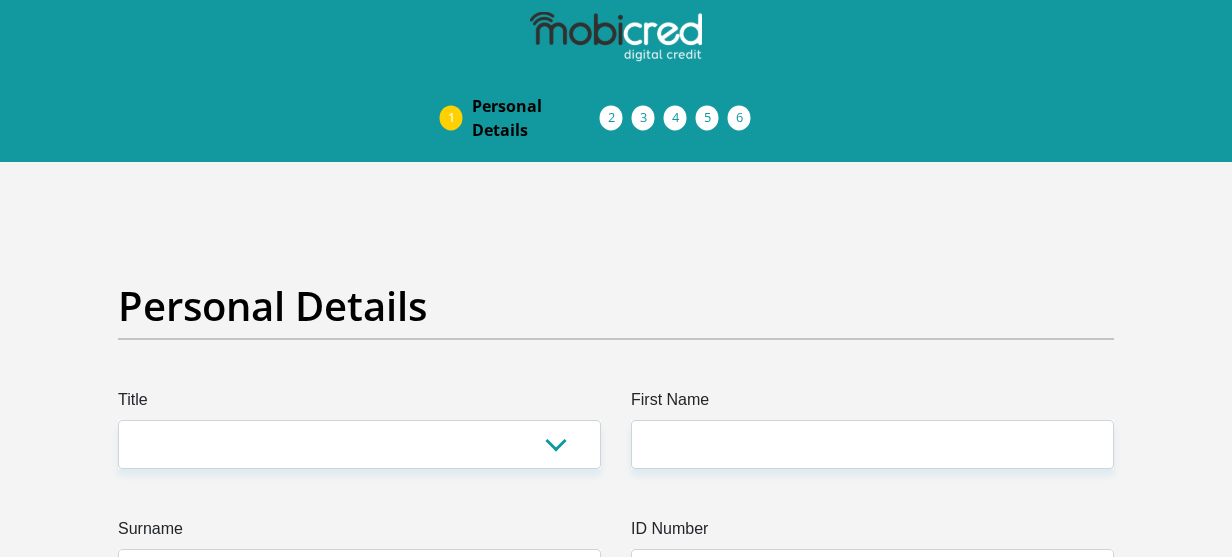 scroll, scrollTop: 200, scrollLeft: 0, axis: vertical 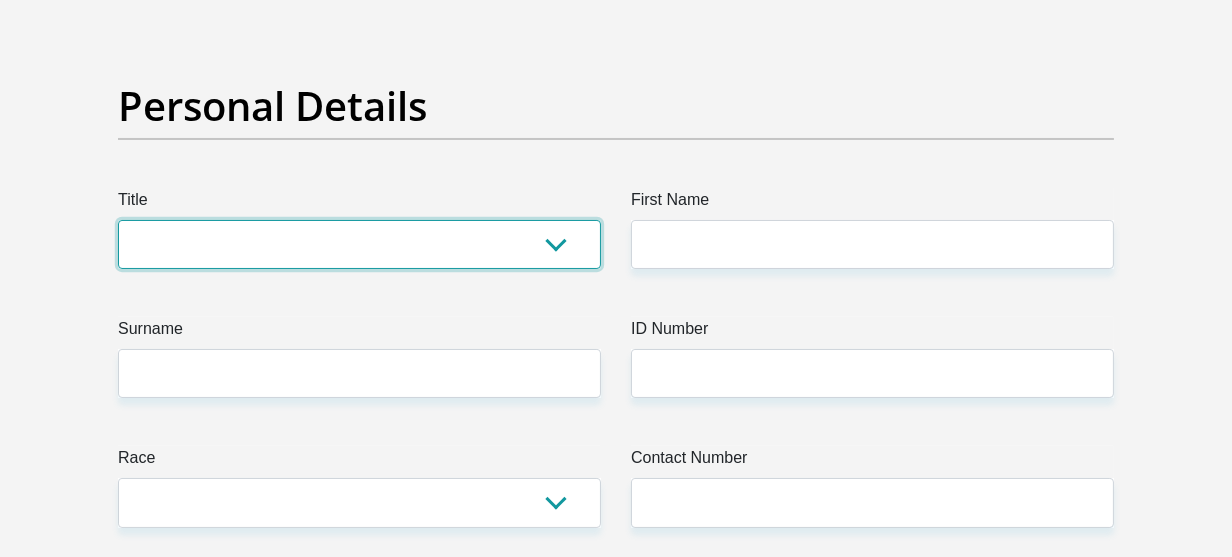 click on "Mr
Ms
Mrs
Dr
[PERSON_NAME]" at bounding box center (359, 244) 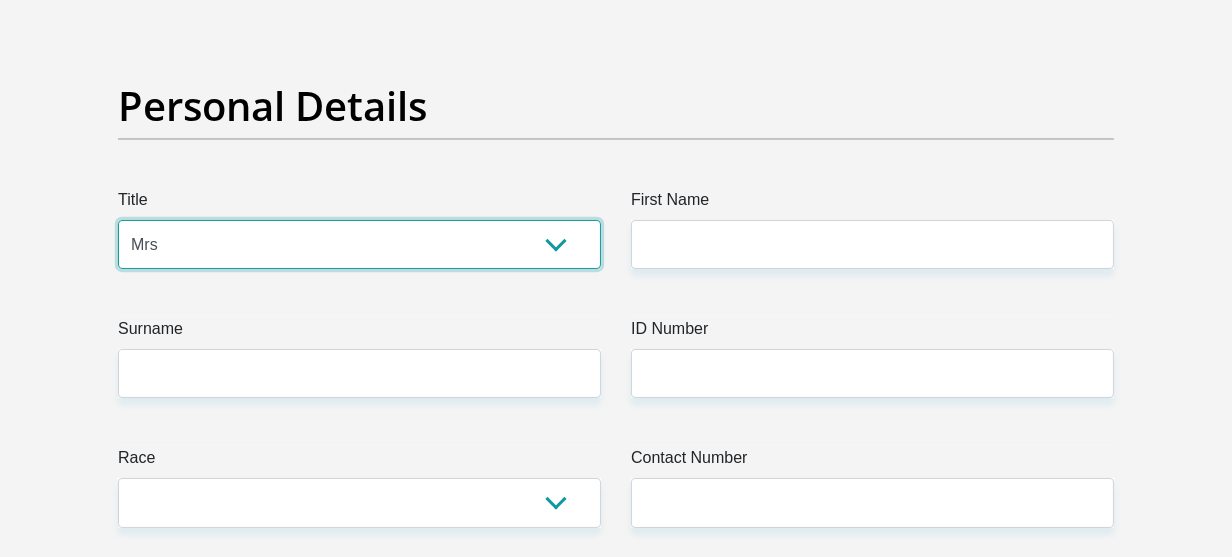 click on "Mr
Ms
Mrs
Dr
[PERSON_NAME]" at bounding box center [359, 244] 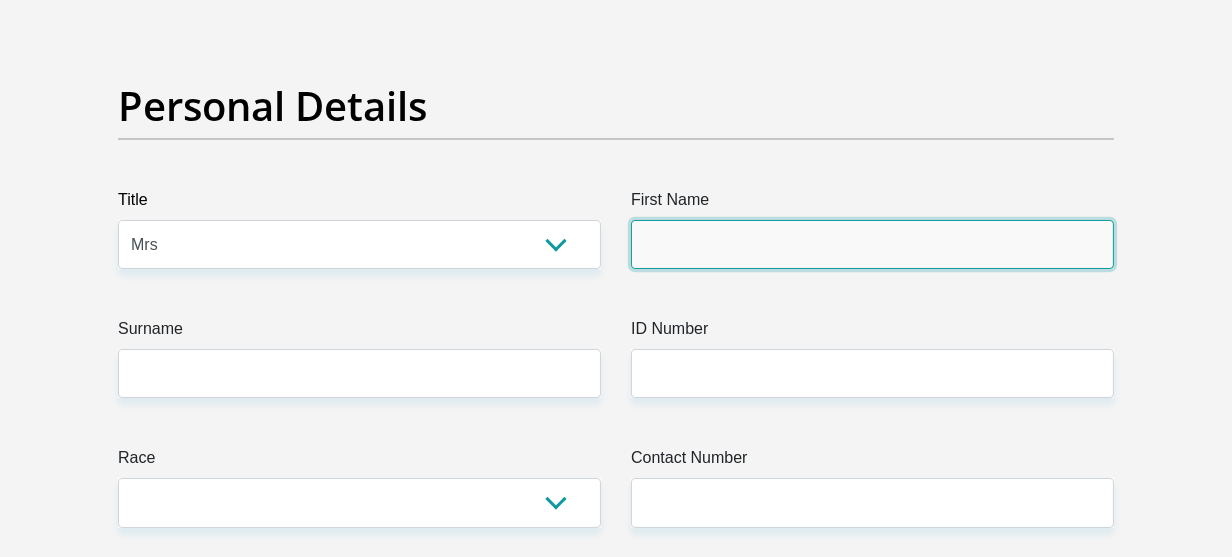 click on "First Name" at bounding box center [872, 244] 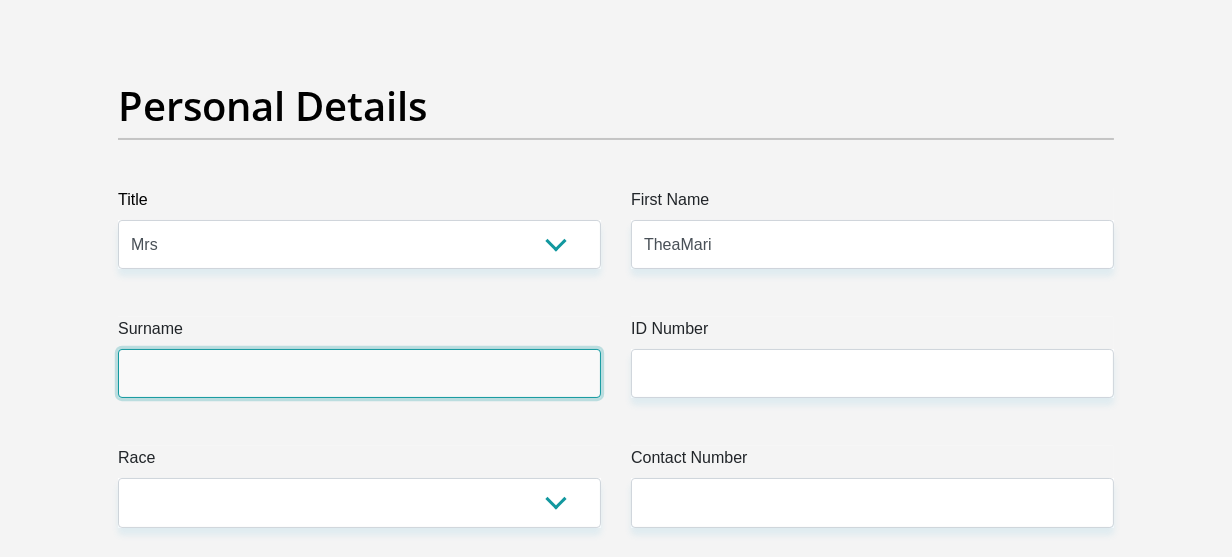 type on "Fourie" 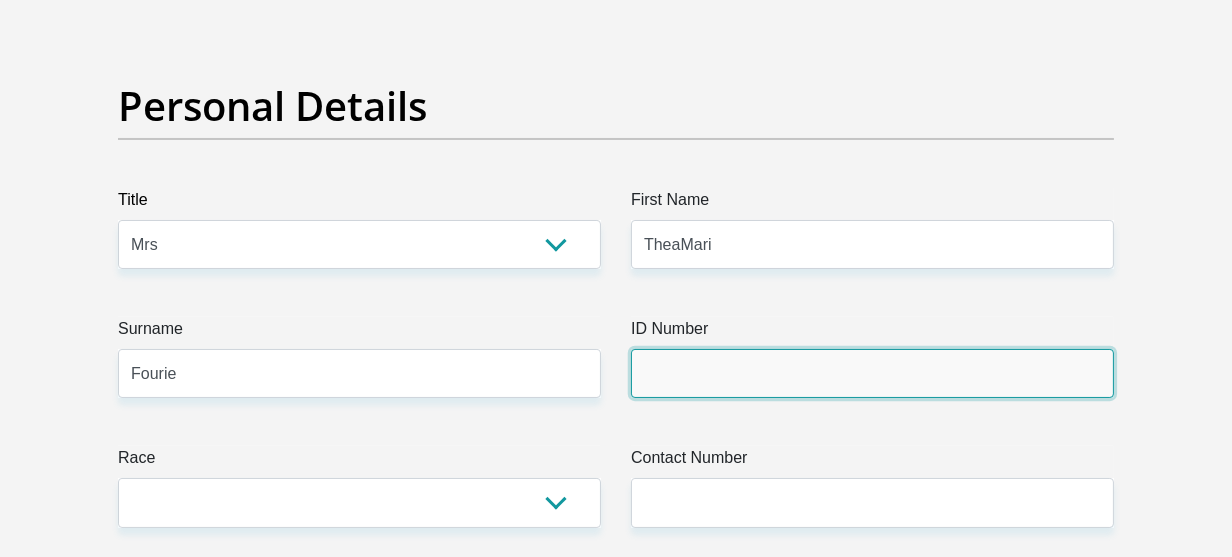 type on "T Fourie" 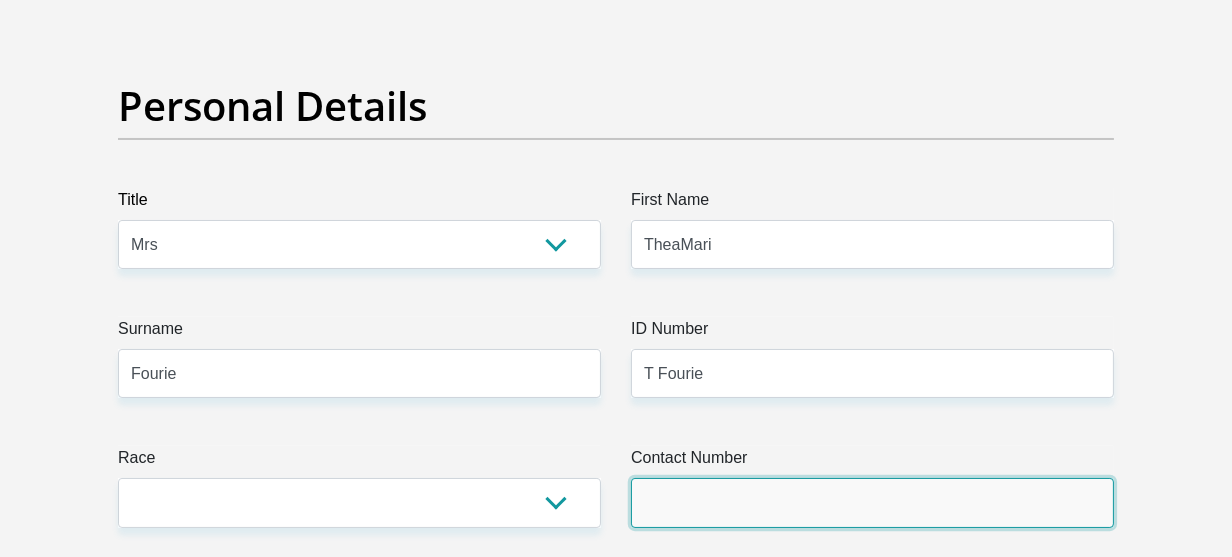 type on "0836519140" 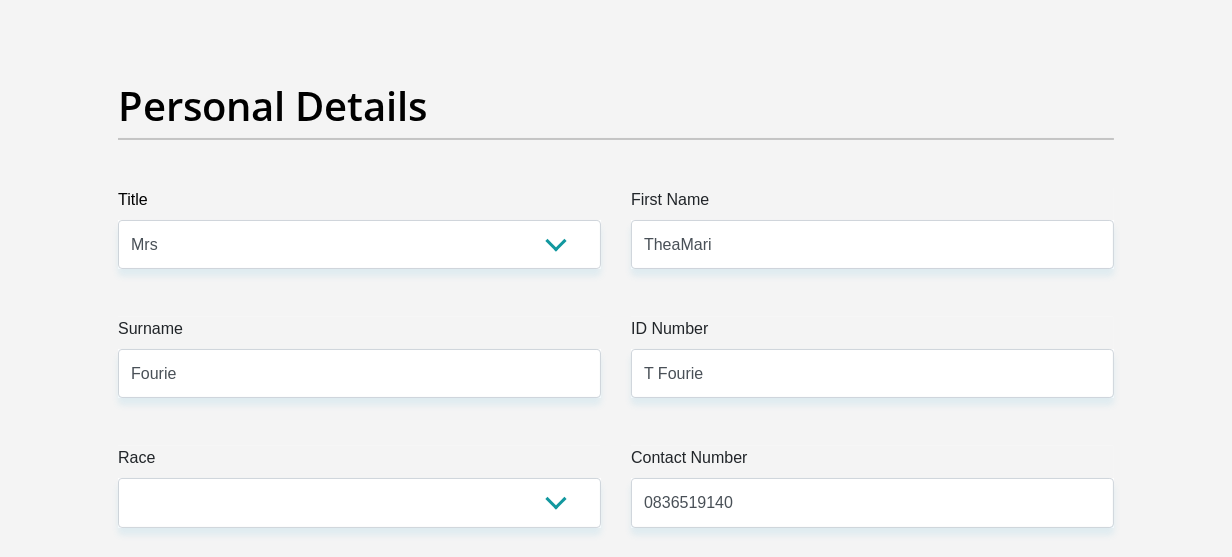 select on "ZAF" 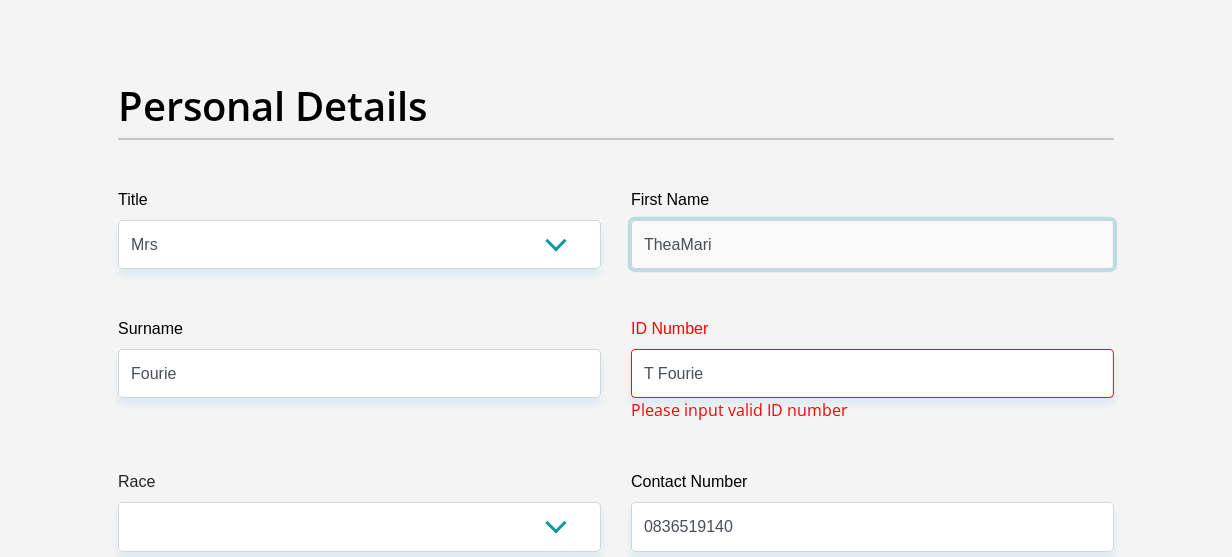 type on "TheaMari" 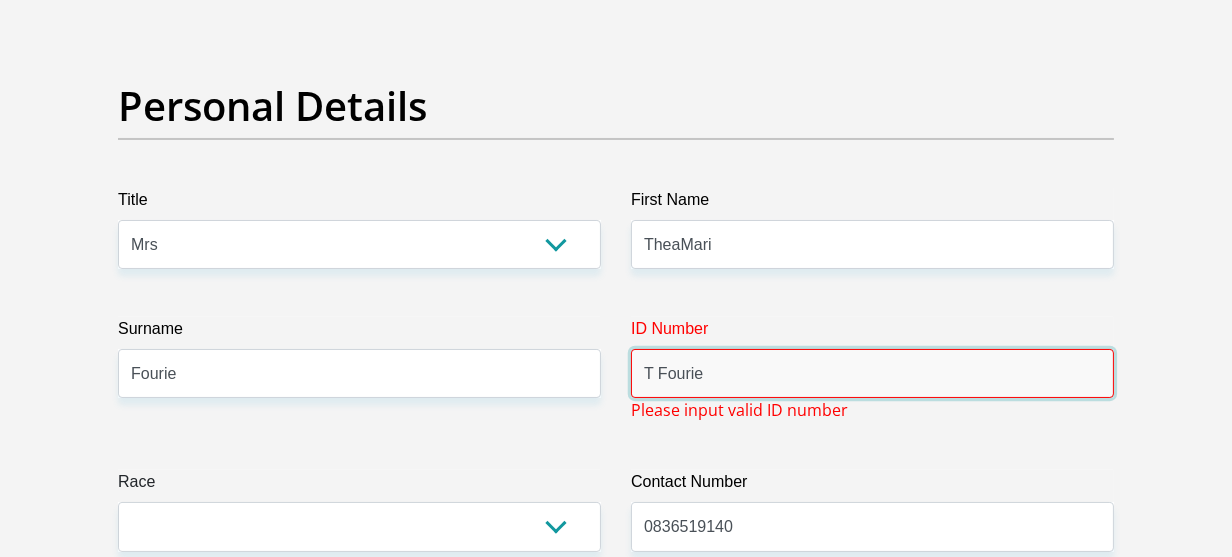 drag, startPoint x: 773, startPoint y: 377, endPoint x: 524, endPoint y: 339, distance: 251.8829 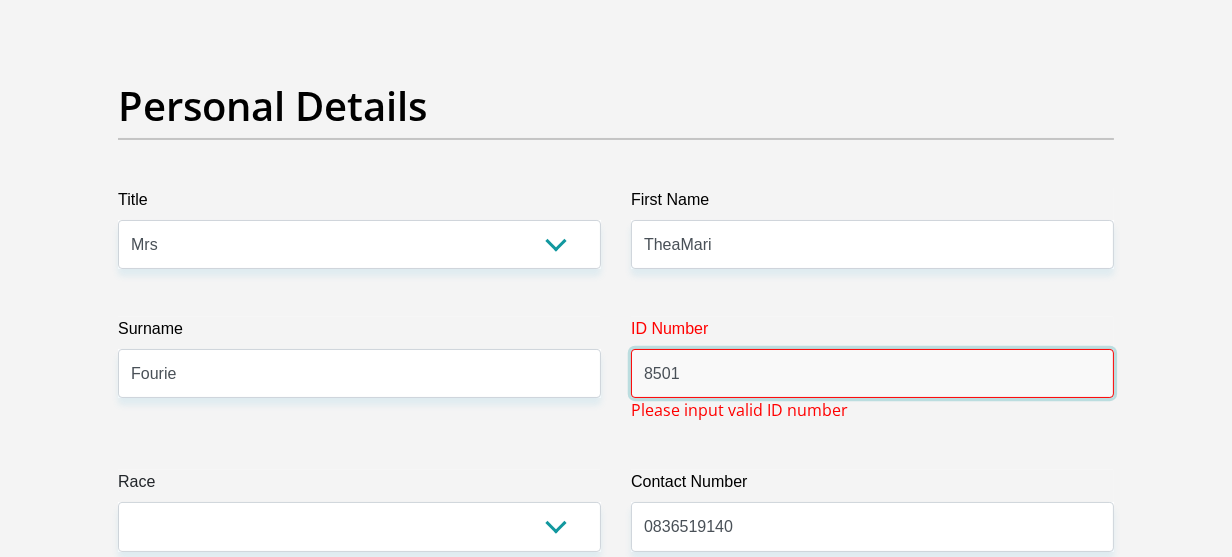 type on "8501020124086" 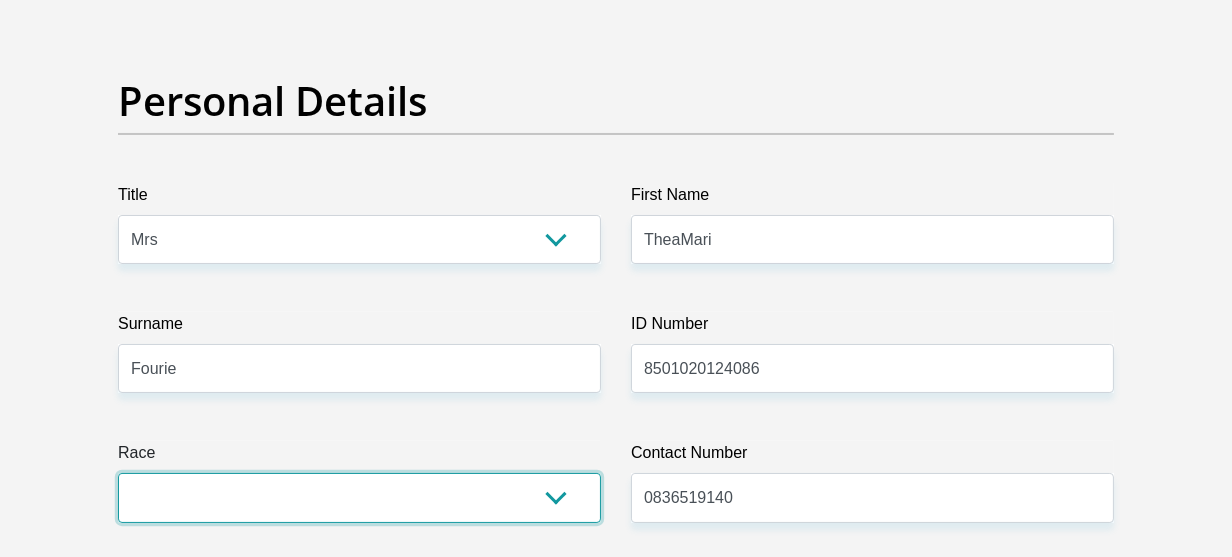 scroll, scrollTop: 400, scrollLeft: 0, axis: vertical 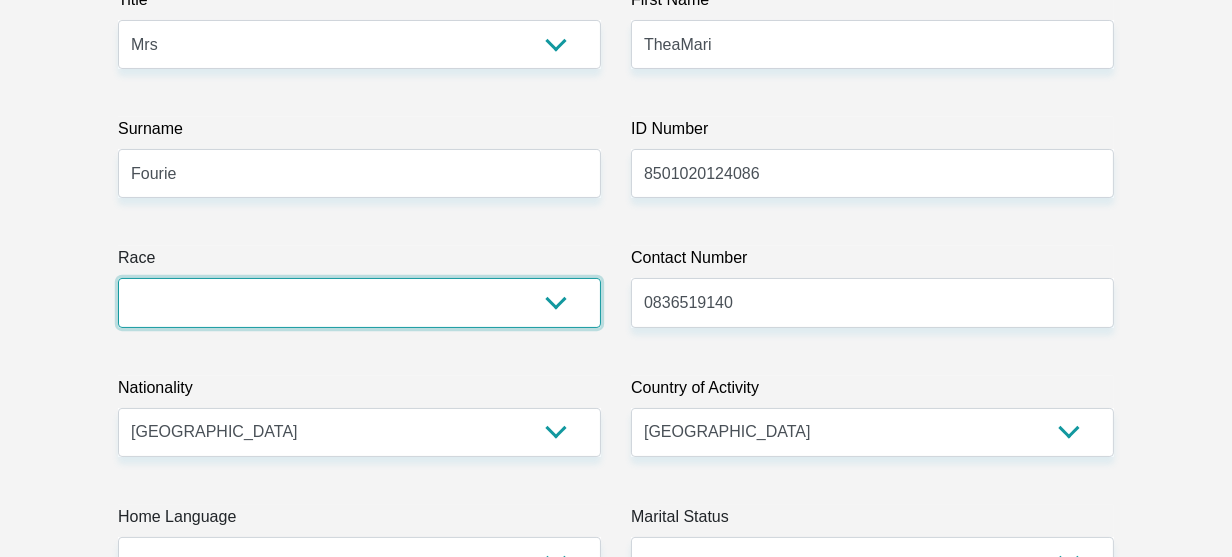click on "Black
Coloured
Indian
White
Other" at bounding box center (359, 302) 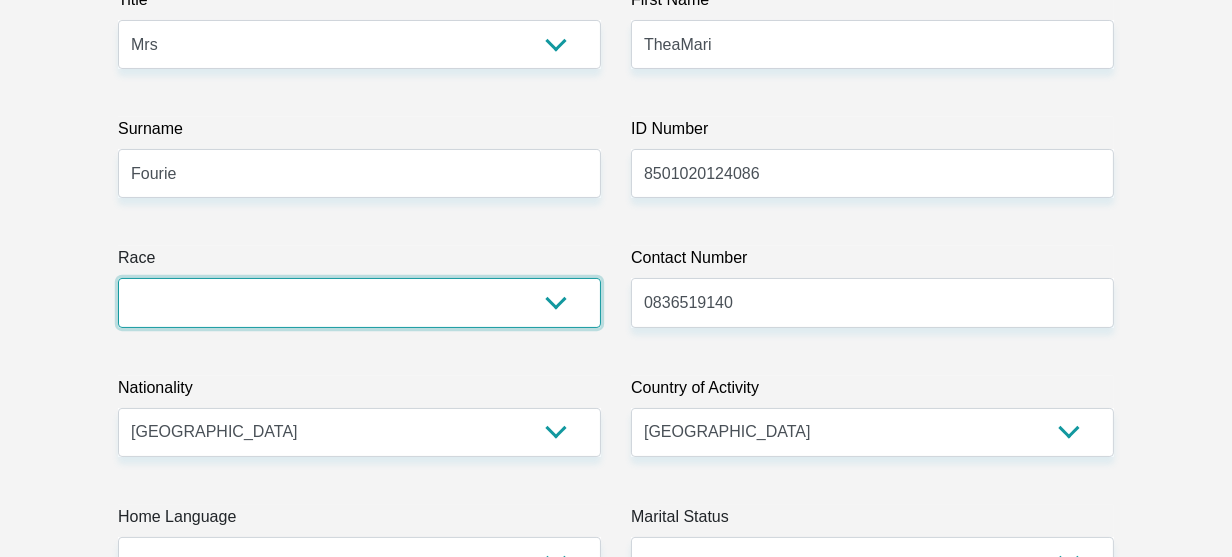 select on "4" 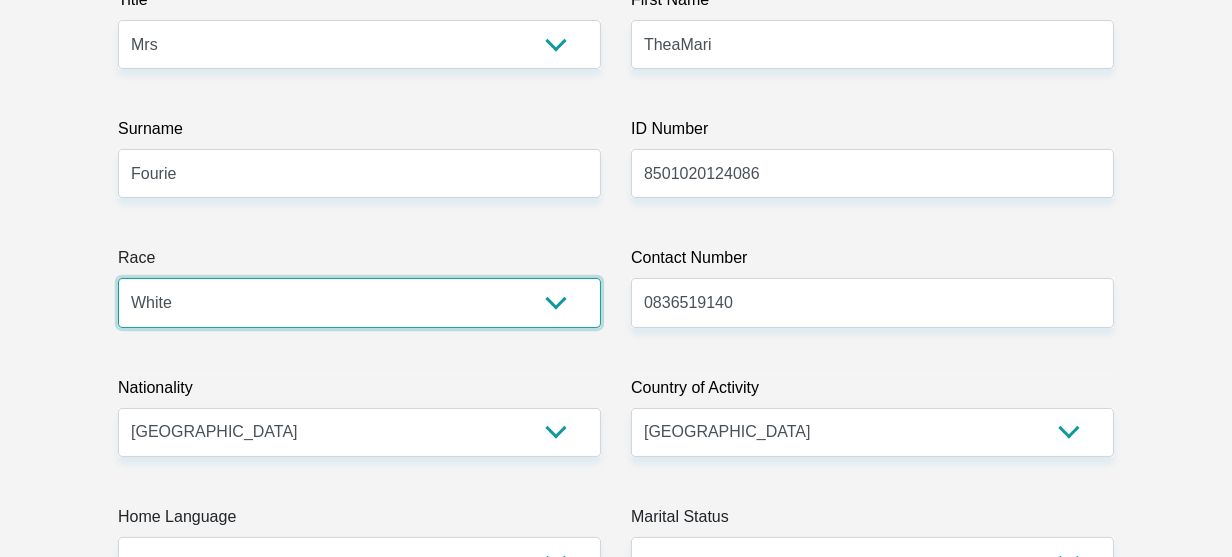 click on "Black
Coloured
Indian
White
Other" at bounding box center (359, 302) 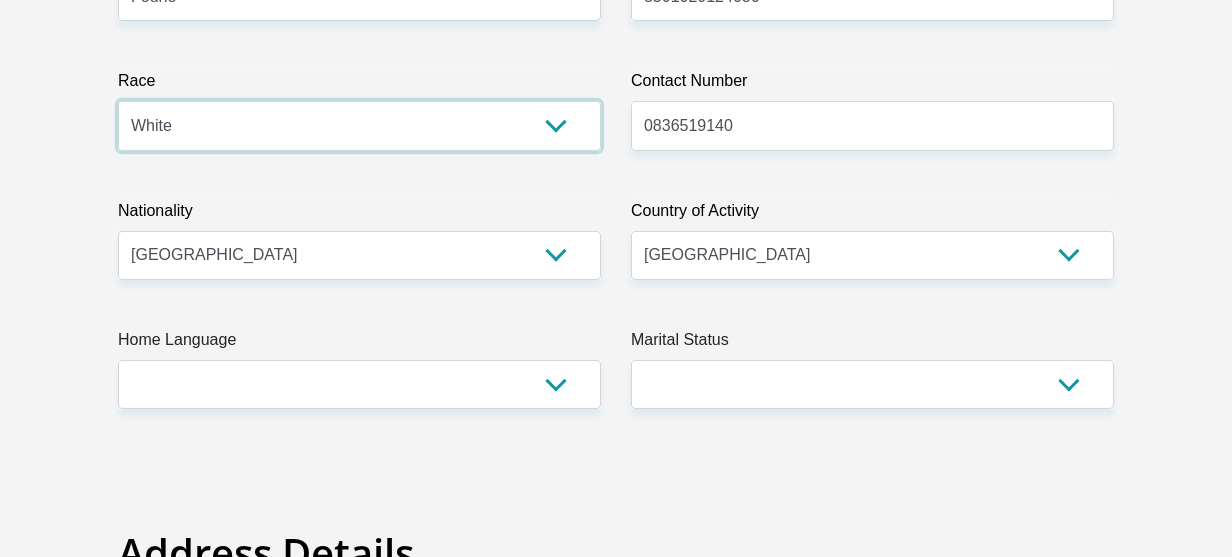 scroll, scrollTop: 700, scrollLeft: 0, axis: vertical 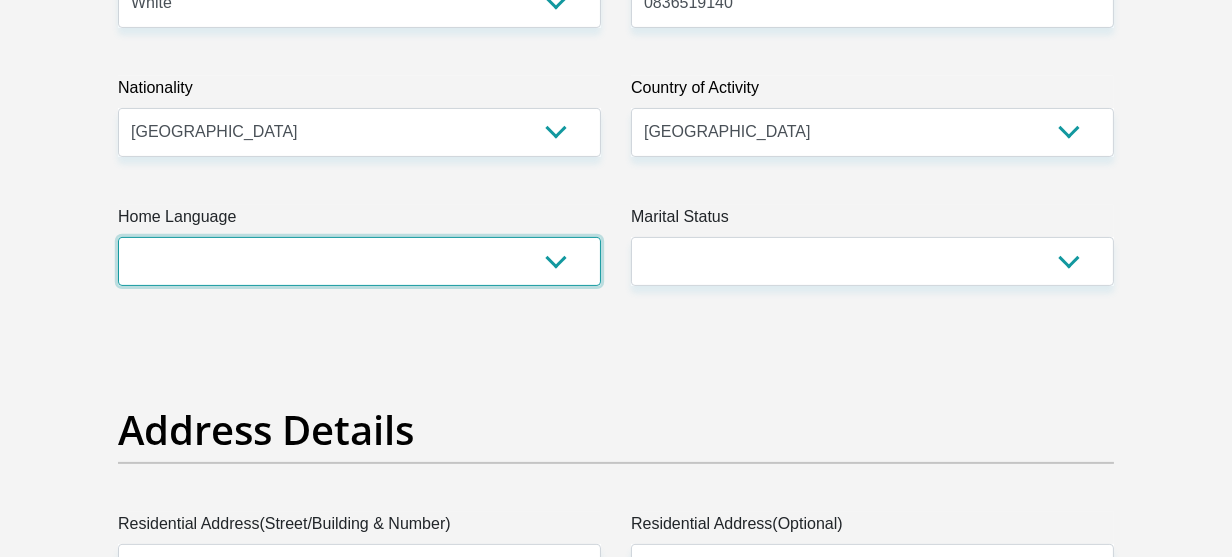 click on "Afrikaans
English
Sepedi
South Ndebele
Southern Sotho
Swati
Tsonga
Tswana
Venda
Xhosa
Zulu
Other" at bounding box center (359, 261) 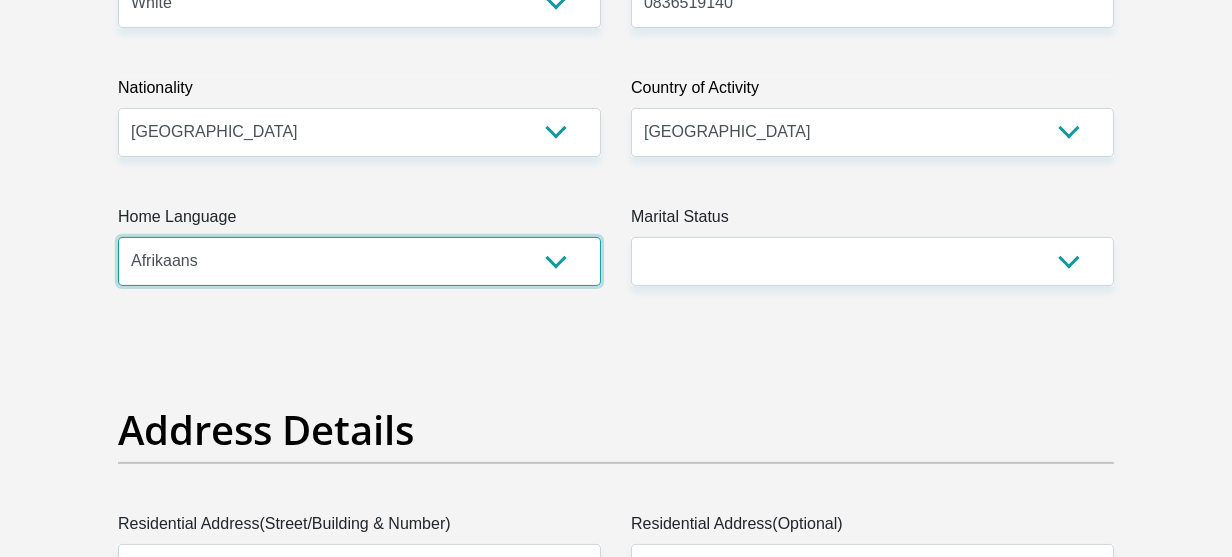click on "Afrikaans
English
Sepedi
South Ndebele
Southern Sotho
Swati
Tsonga
Tswana
Venda
Xhosa
Zulu
Other" at bounding box center (359, 261) 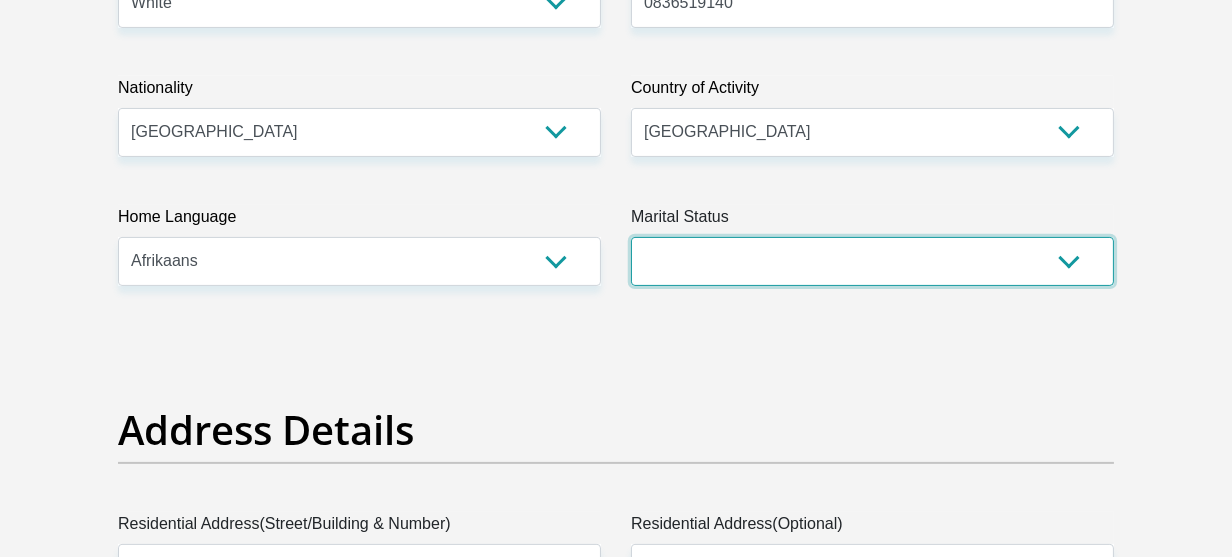 click on "Married ANC
Single
Divorced
Widowed
Married COP or Customary Law" at bounding box center [872, 261] 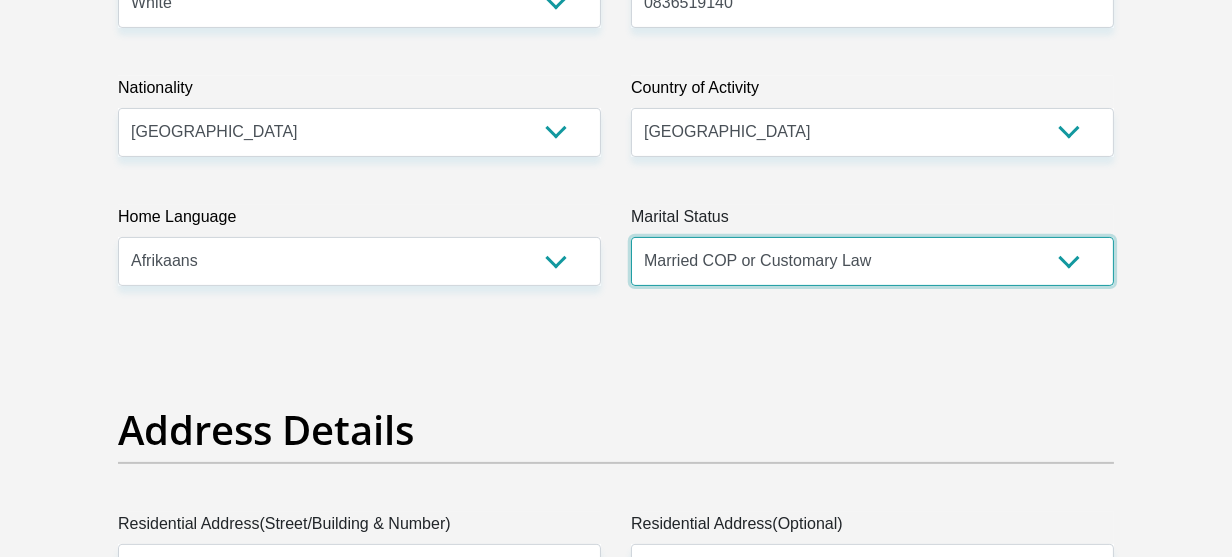 click on "Married ANC
Single
Divorced
Widowed
Married COP or Customary Law" at bounding box center (872, 261) 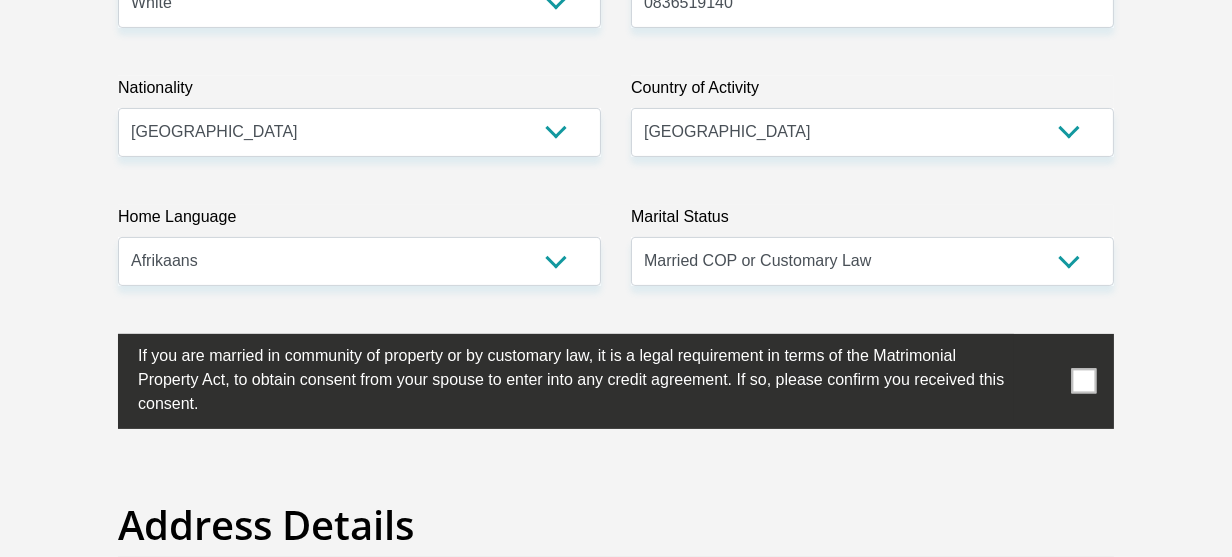 click at bounding box center [1084, 381] 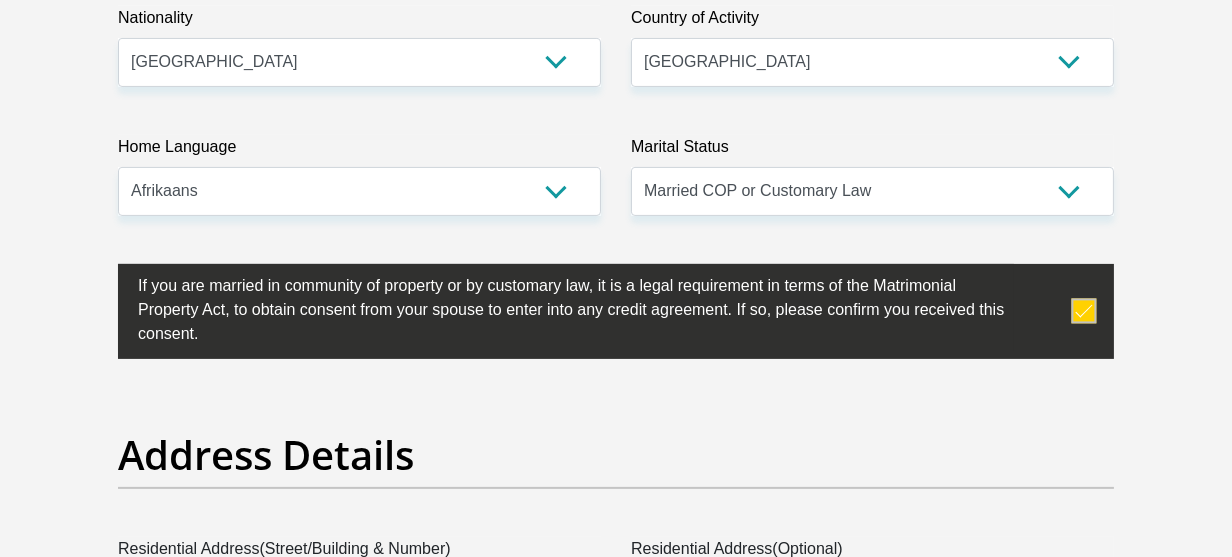 scroll, scrollTop: 1100, scrollLeft: 0, axis: vertical 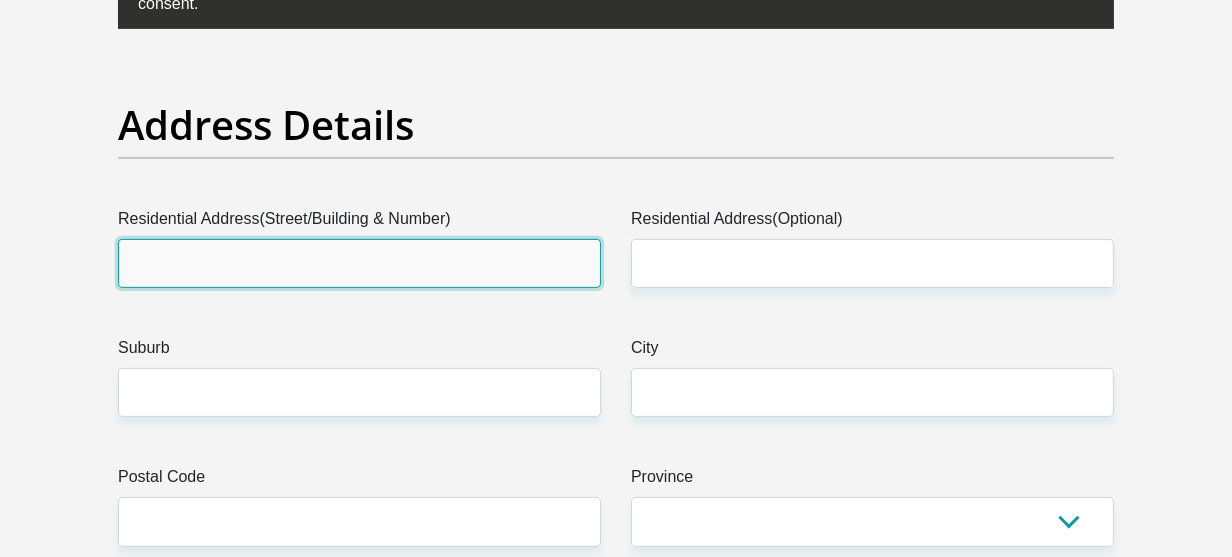 click on "Residential Address(Street/Building & Number)" at bounding box center (359, 263) 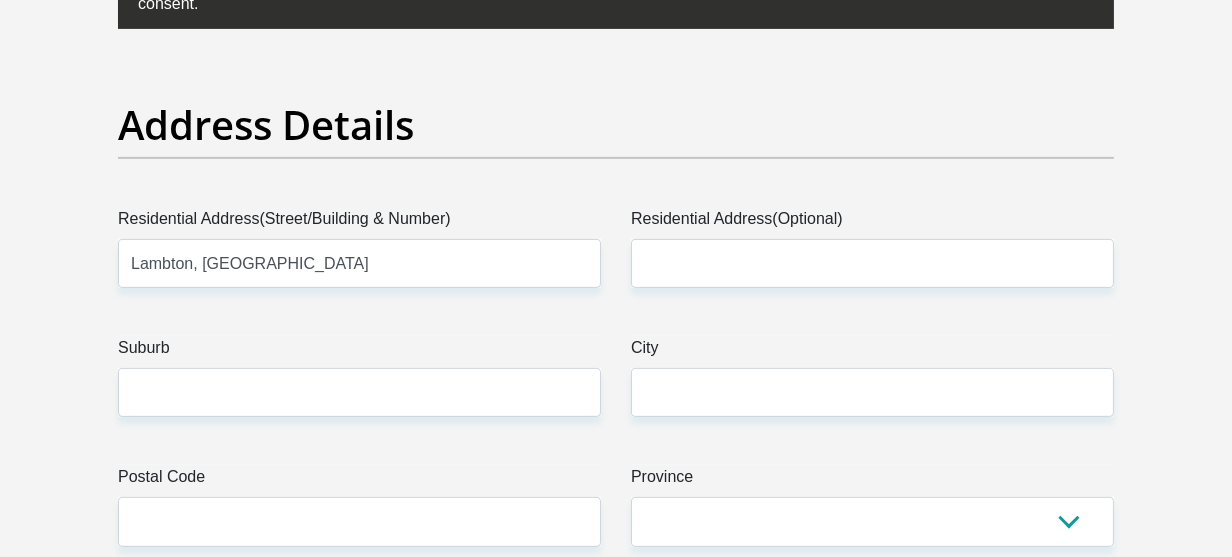 type on "Lambton, [GEOGRAPHIC_DATA]" 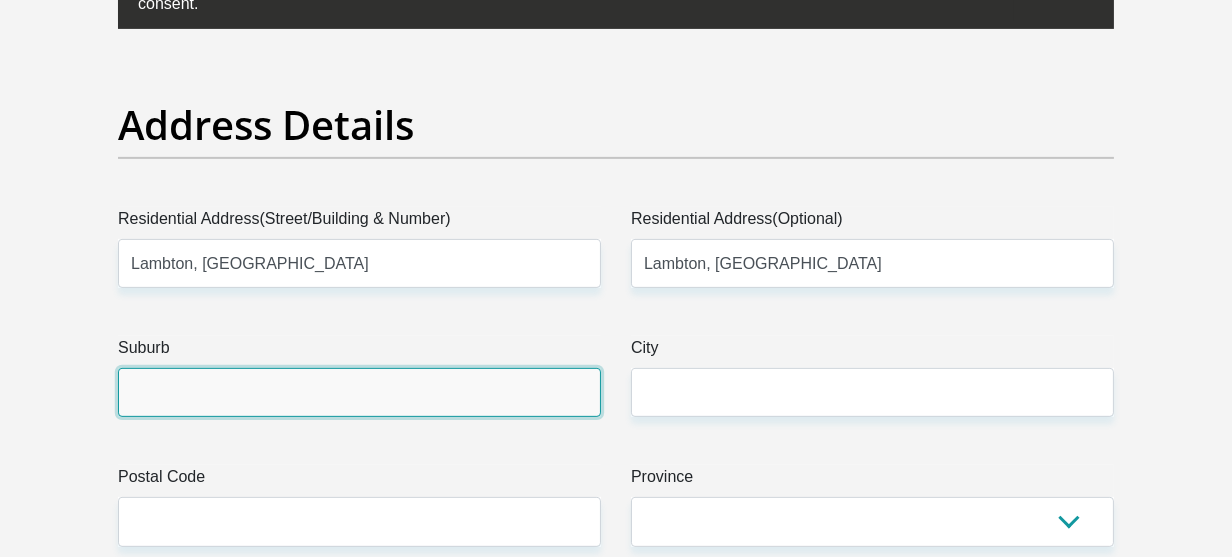 type on "Lambton, [GEOGRAPHIC_DATA]" 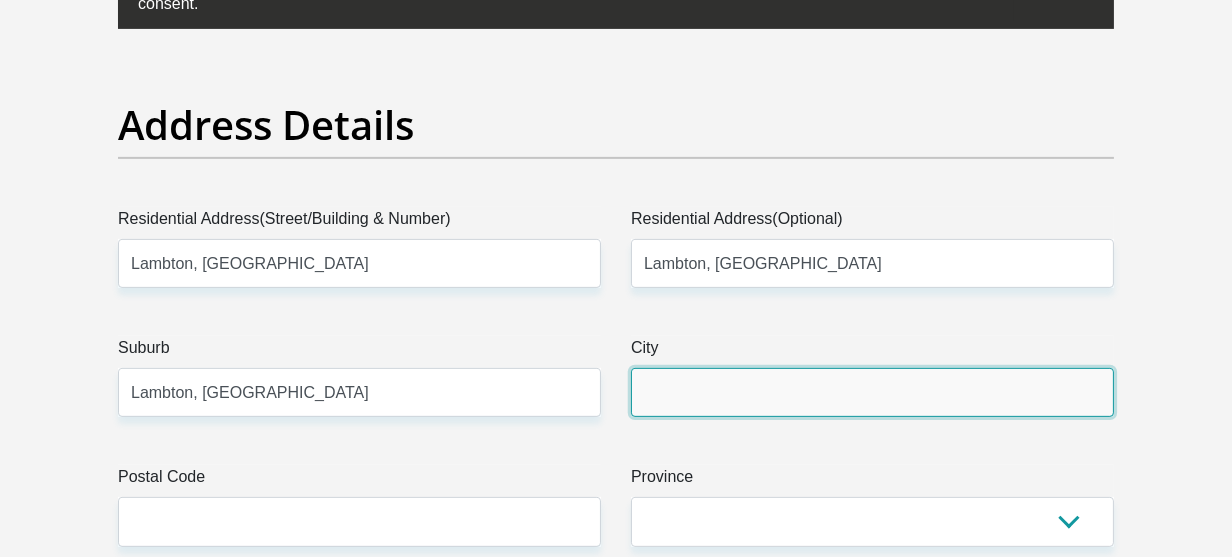 type on "Lambton, [GEOGRAPHIC_DATA]" 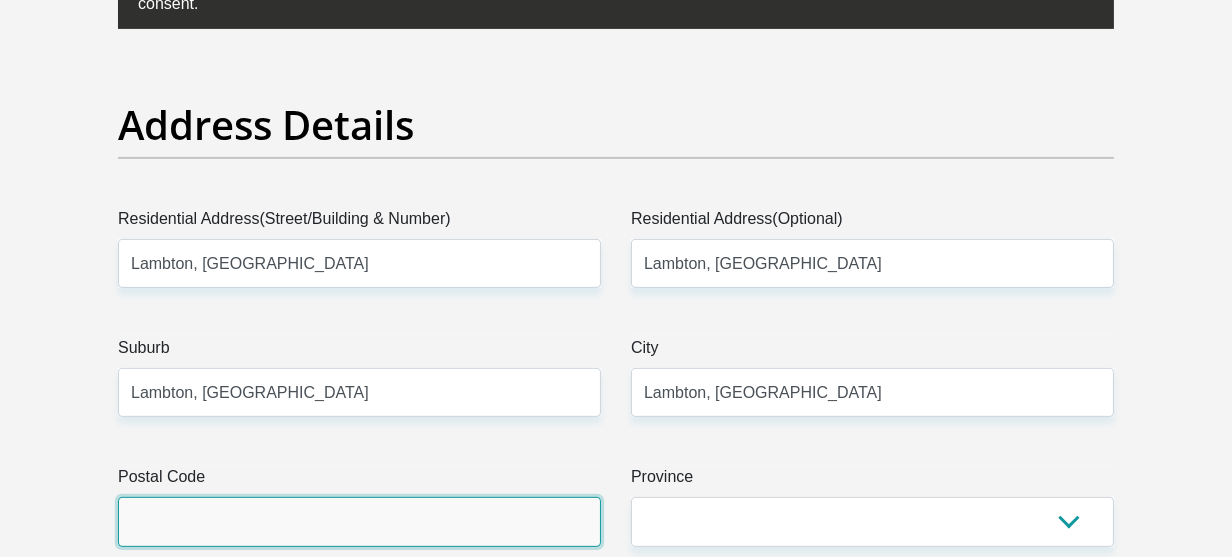type on "1404" 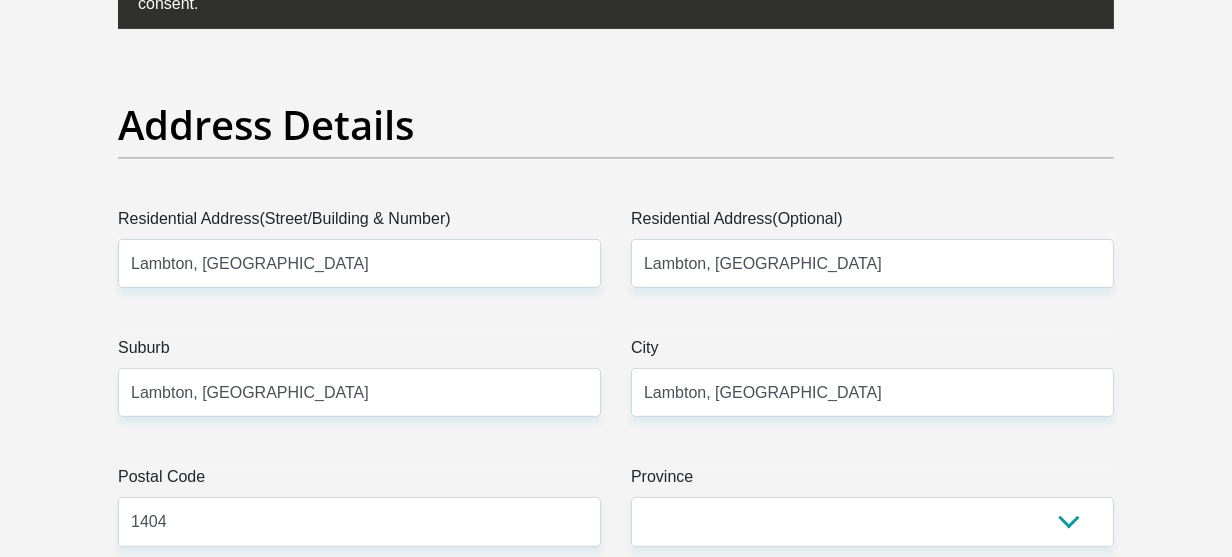 type on "[EMAIL_ADDRESS][DOMAIN_NAME]" 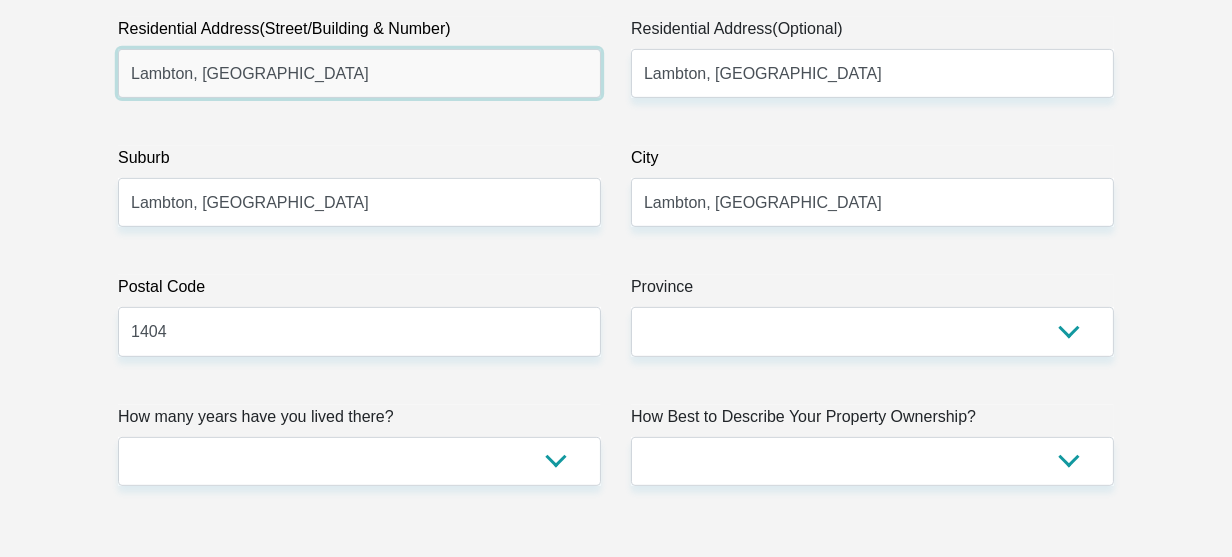 scroll, scrollTop: 1300, scrollLeft: 0, axis: vertical 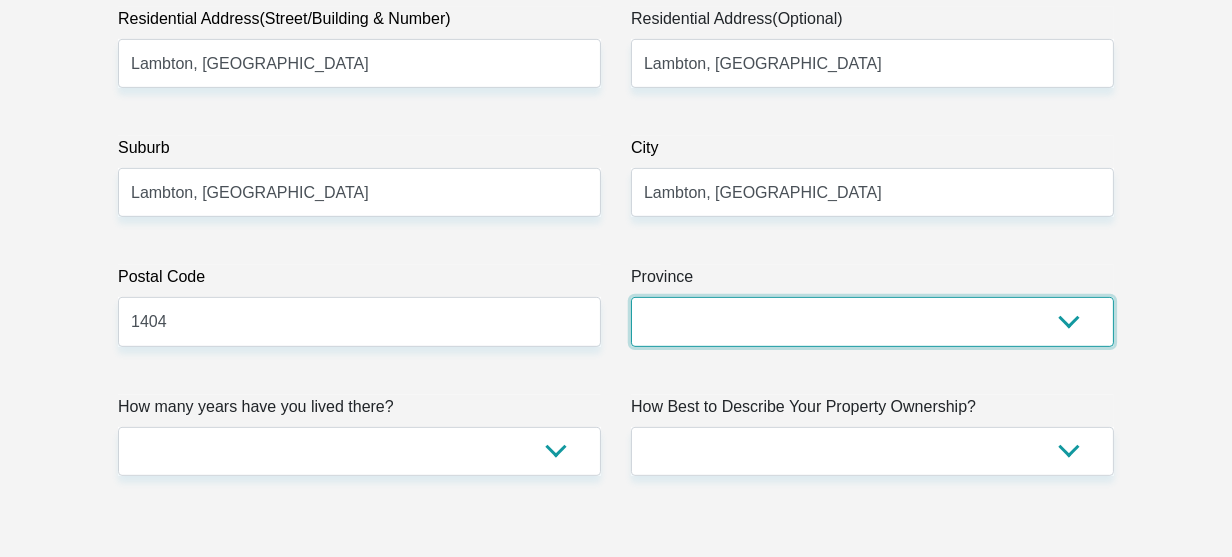 click on "Eastern Cape
Free State
[GEOGRAPHIC_DATA]
[GEOGRAPHIC_DATA][DATE]
[GEOGRAPHIC_DATA]
[GEOGRAPHIC_DATA]
[GEOGRAPHIC_DATA]
[GEOGRAPHIC_DATA]" at bounding box center [872, 321] 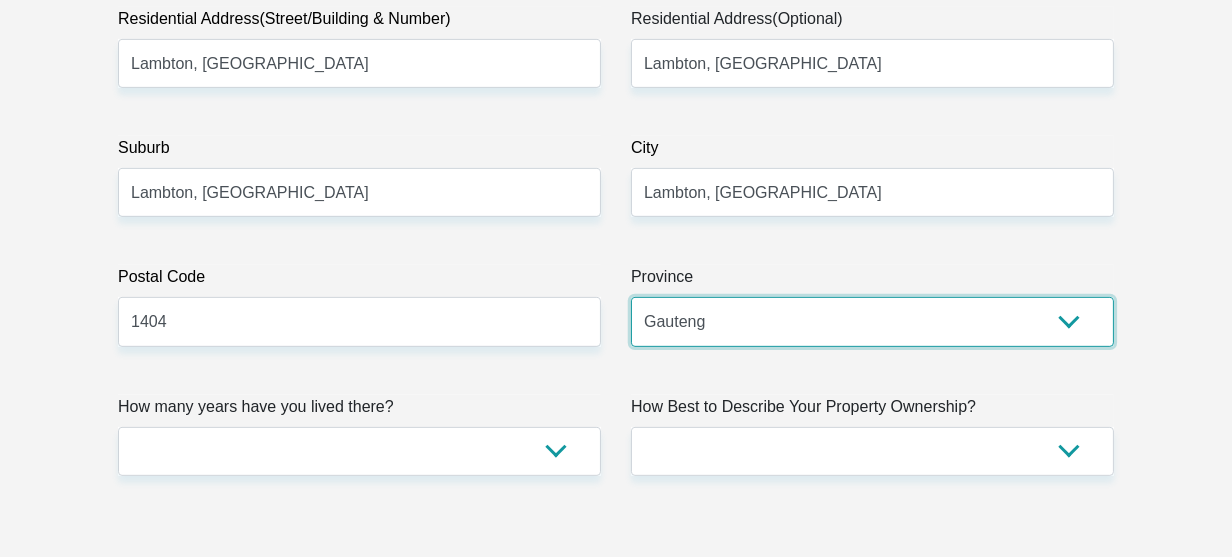 click on "Eastern Cape
Free State
[GEOGRAPHIC_DATA]
[GEOGRAPHIC_DATA][DATE]
[GEOGRAPHIC_DATA]
[GEOGRAPHIC_DATA]
[GEOGRAPHIC_DATA]
[GEOGRAPHIC_DATA]" at bounding box center (872, 321) 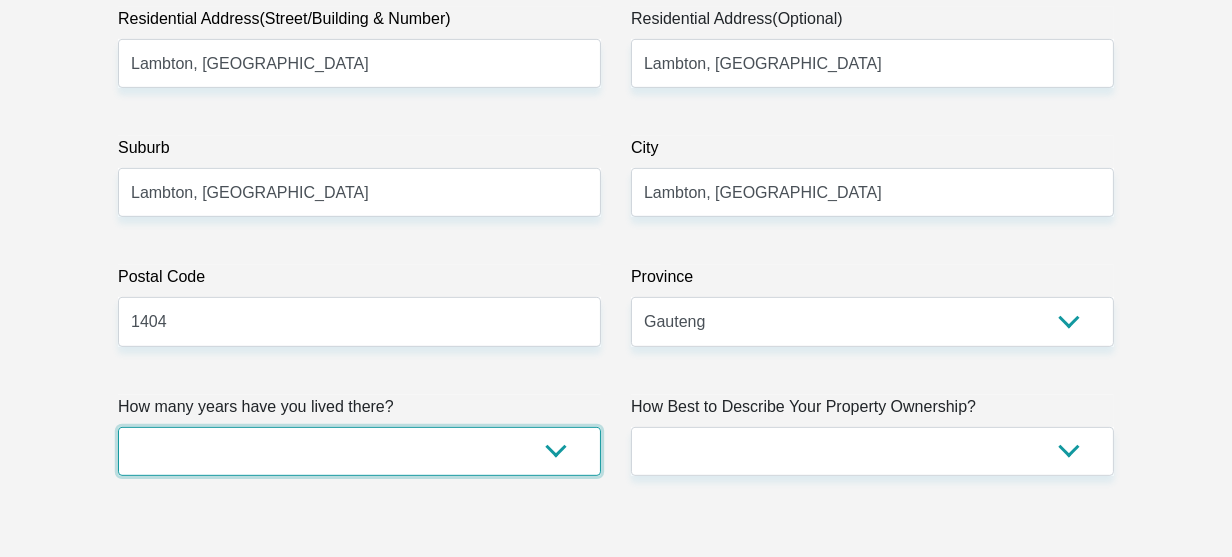 click on "less than 1 year
1-3 years
3-5 years
5+ years" at bounding box center (359, 451) 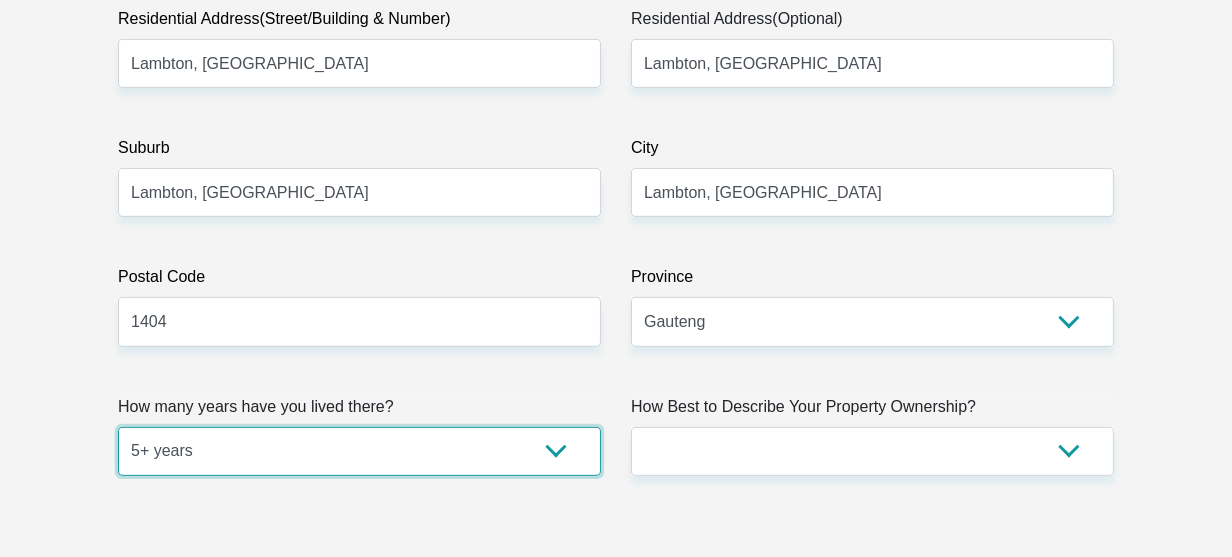 click on "less than 1 year
1-3 years
3-5 years
5+ years" at bounding box center [359, 451] 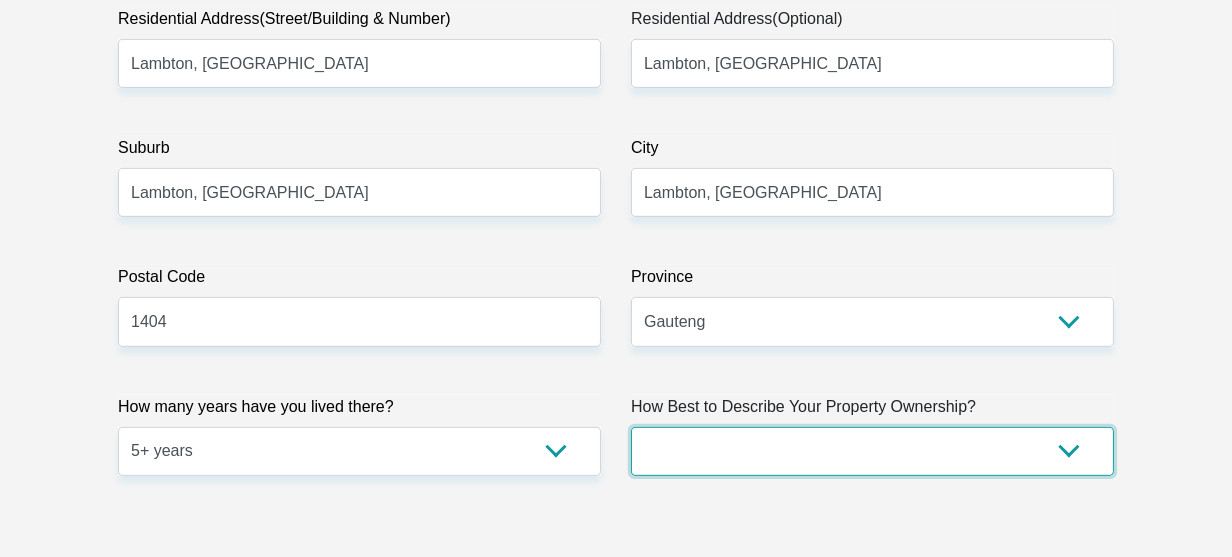 click on "Owned
Rented
Family Owned
Company Dwelling" at bounding box center [872, 451] 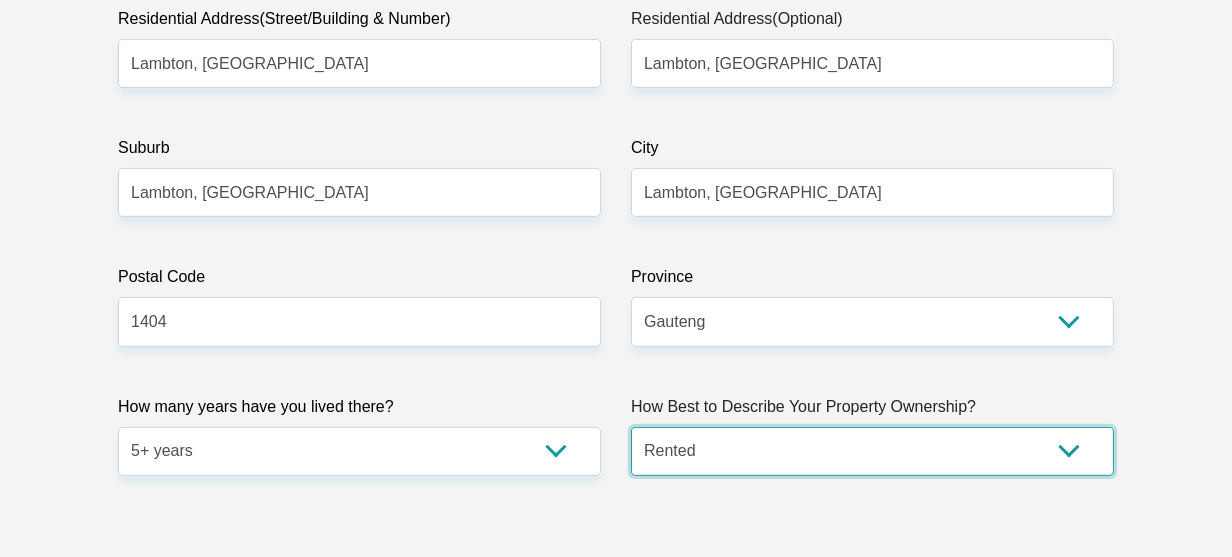 click on "Owned
Rented
Family Owned
Company Dwelling" at bounding box center [872, 451] 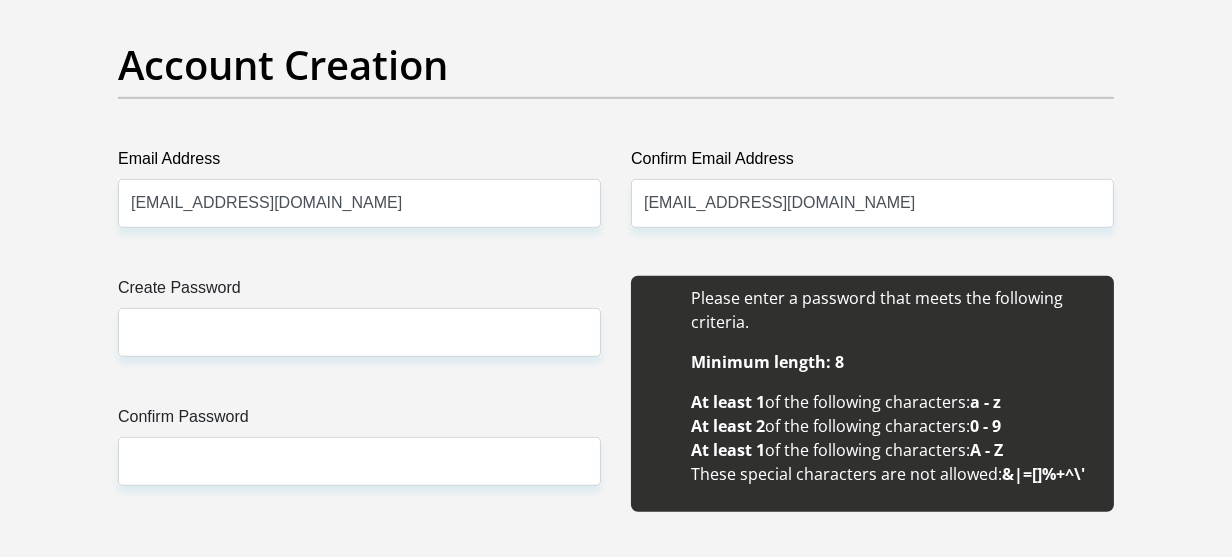 scroll, scrollTop: 1900, scrollLeft: 0, axis: vertical 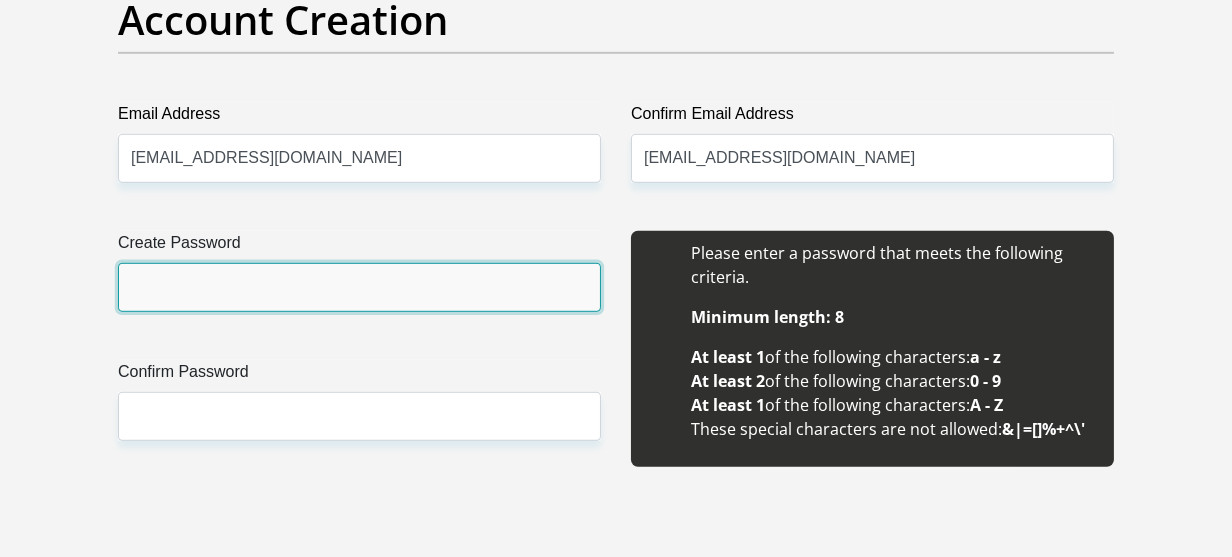 click on "Create Password" at bounding box center [359, 287] 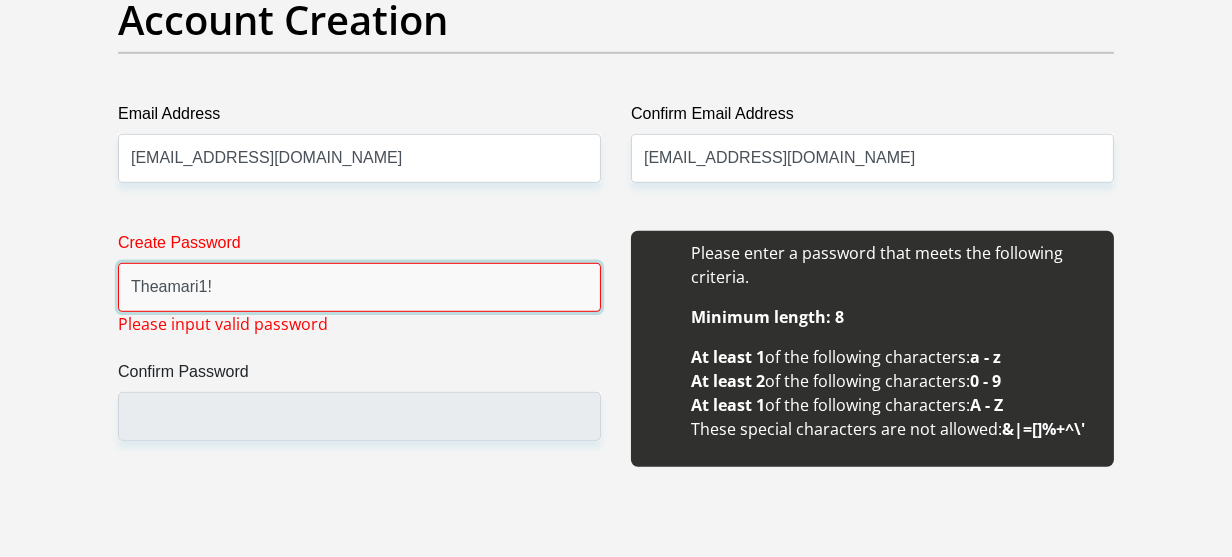 click on "Theamari1!" at bounding box center [359, 287] 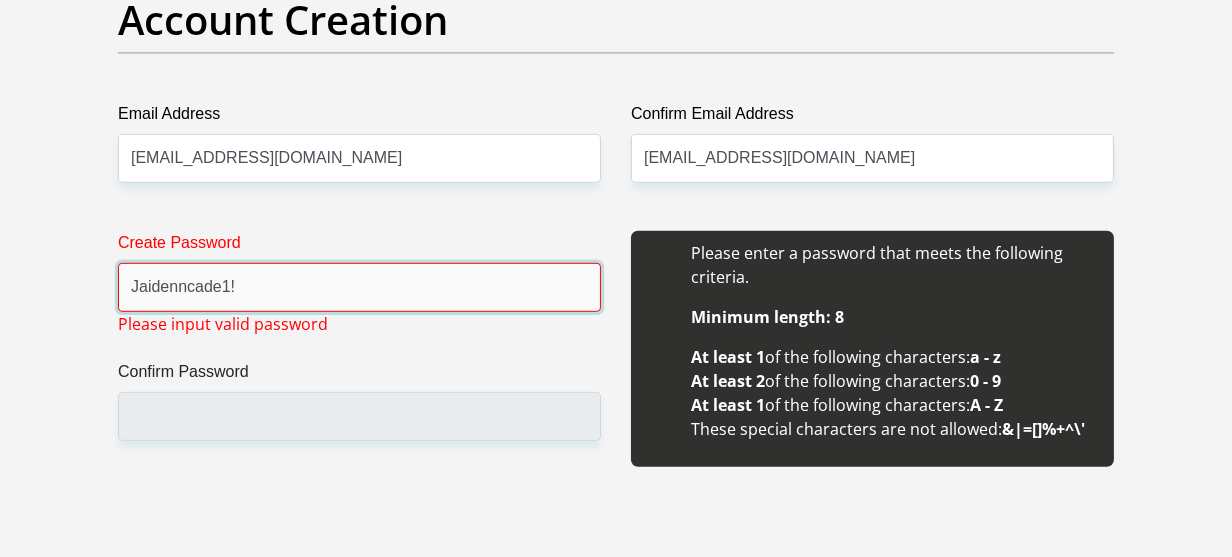 type on "Jaidenncade1!" 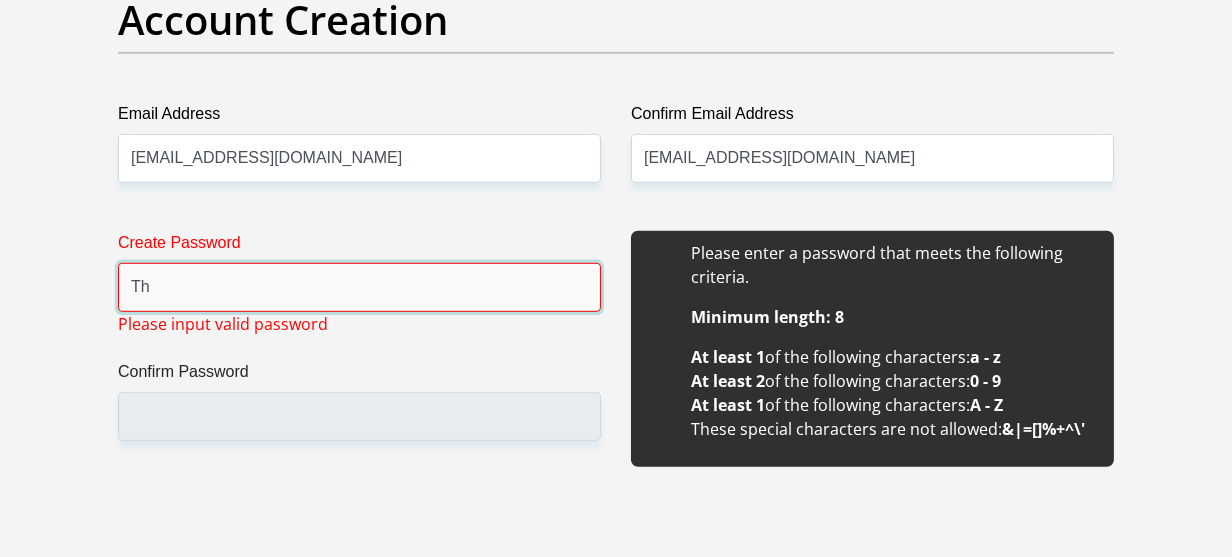 type on "T" 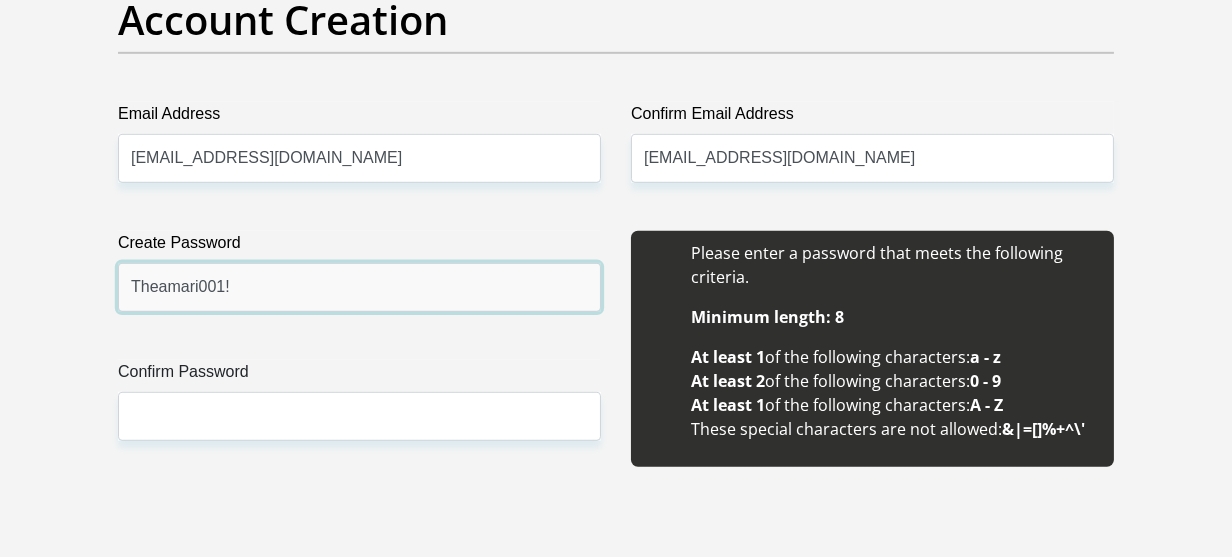 type on "Theamari001!" 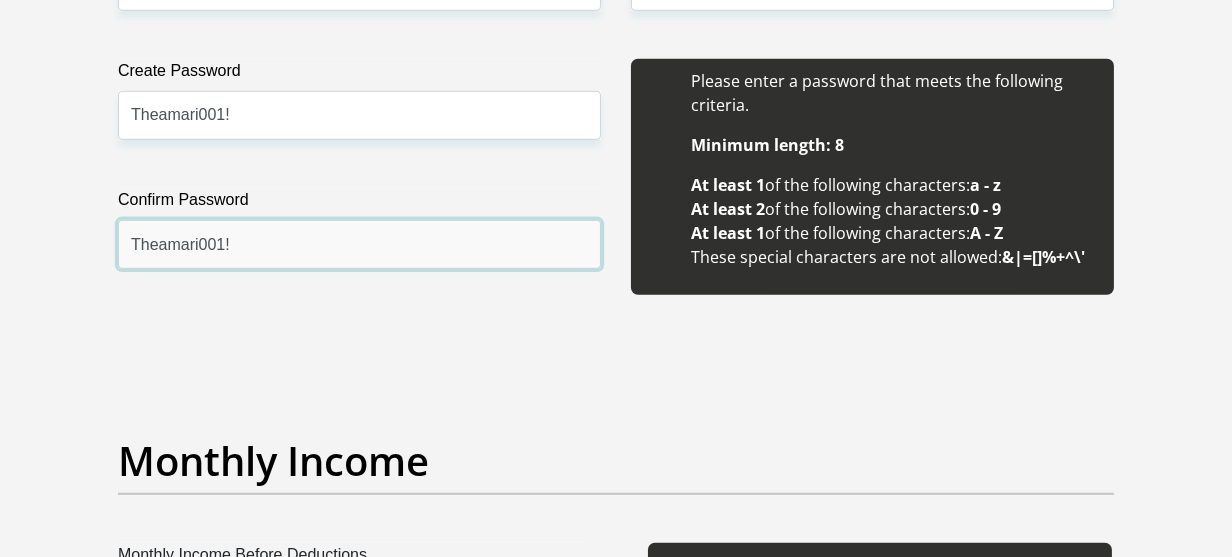 scroll, scrollTop: 2400, scrollLeft: 0, axis: vertical 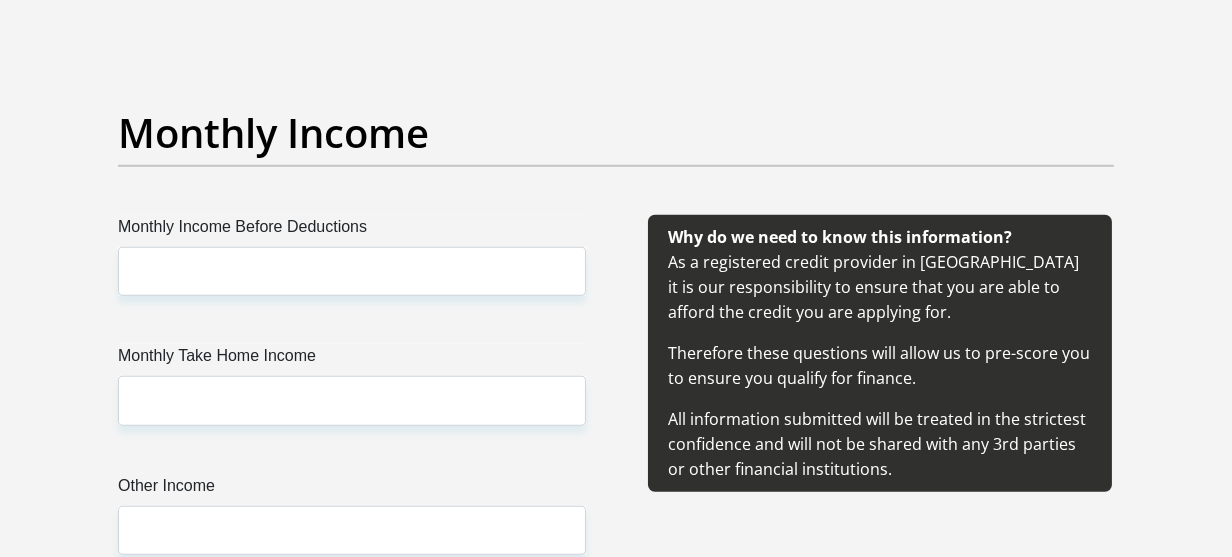 type on "Theamari001!" 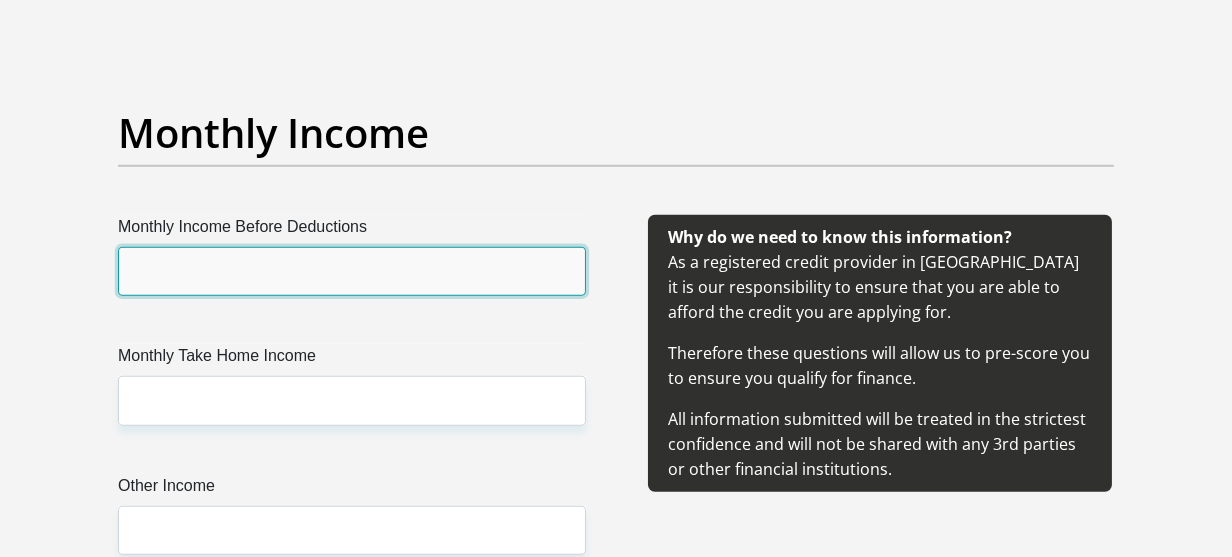 click on "Monthly Income Before Deductions" at bounding box center [352, 271] 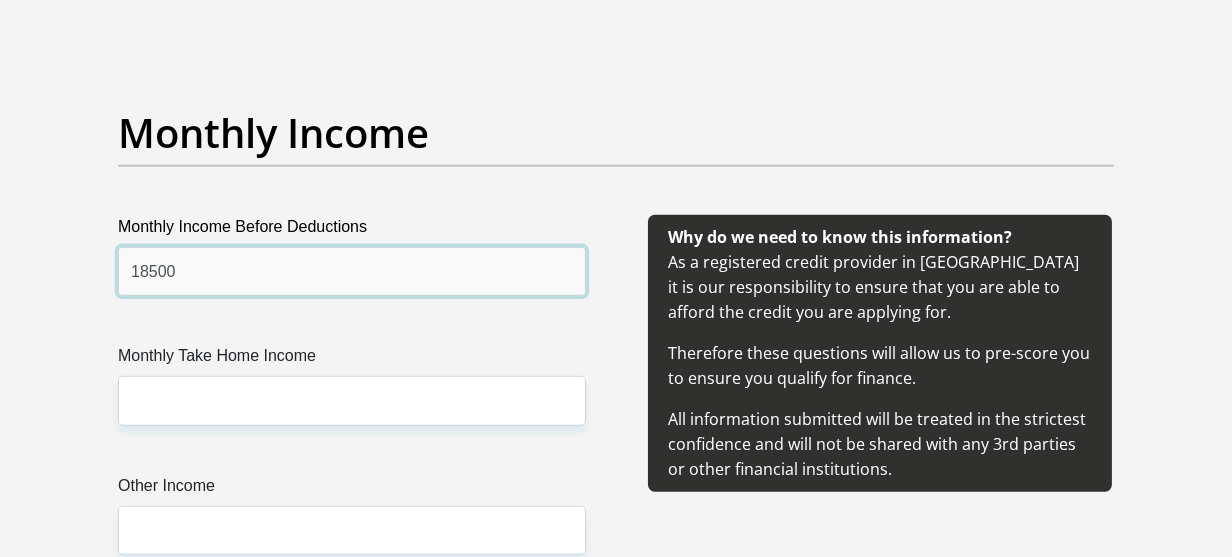 type on "18500" 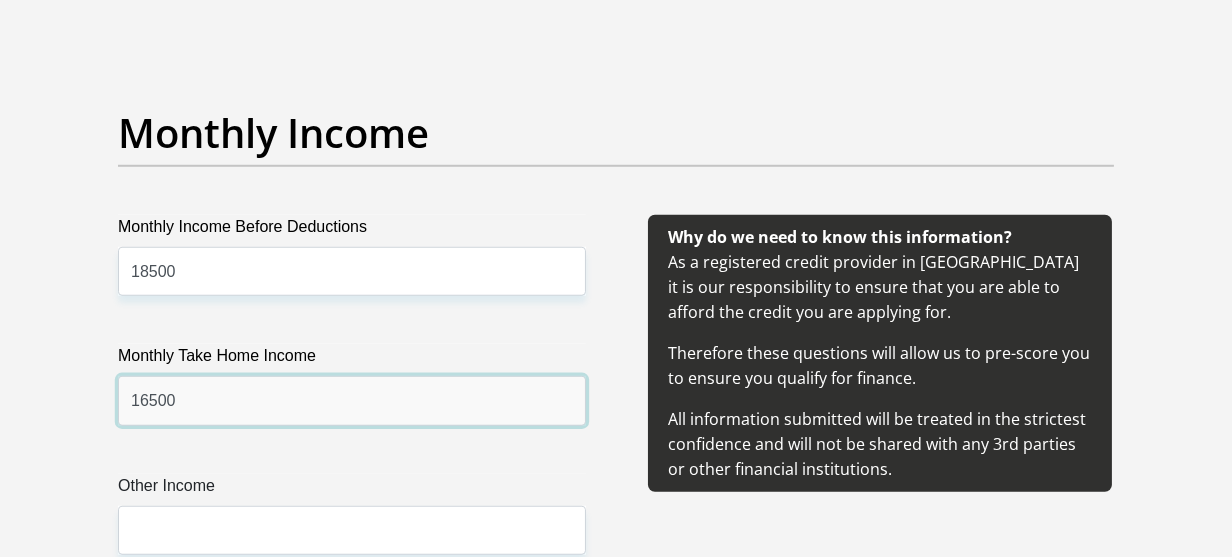 type on "16500" 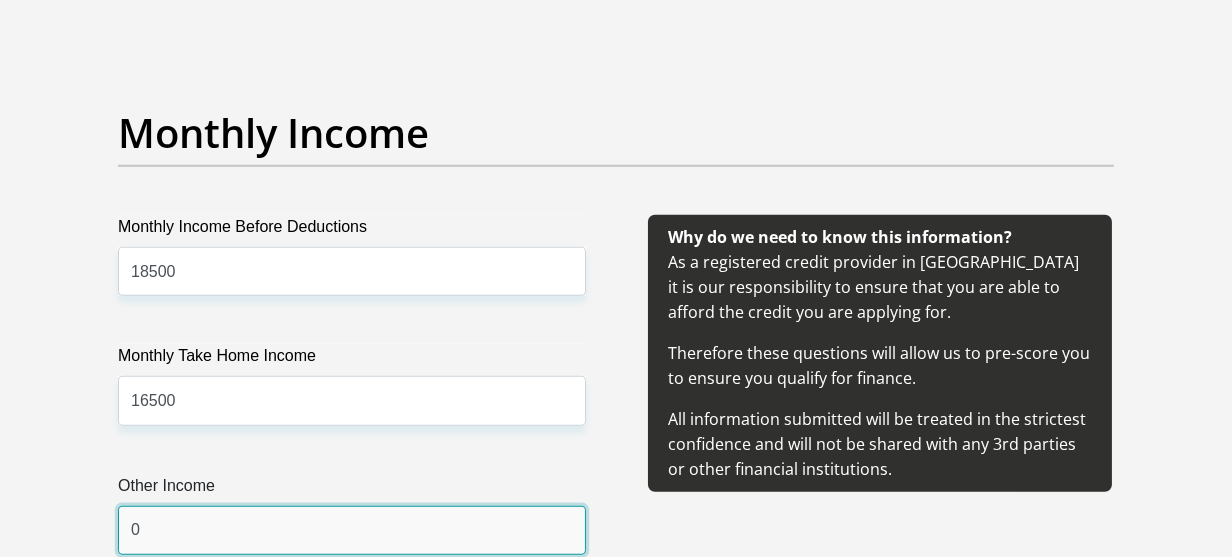 type on "02" 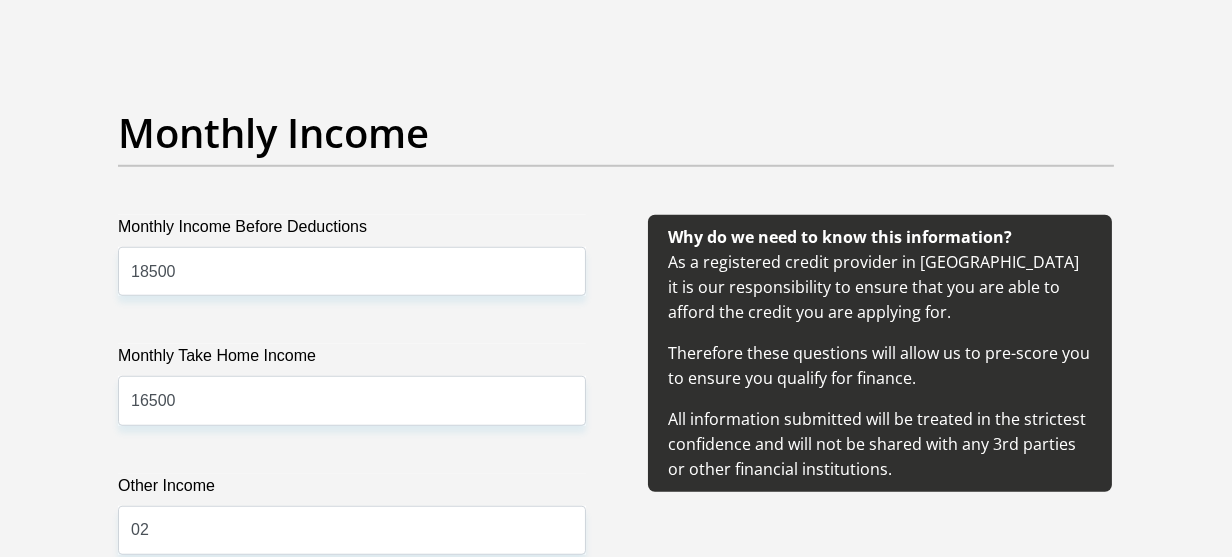 scroll, scrollTop: 2957, scrollLeft: 0, axis: vertical 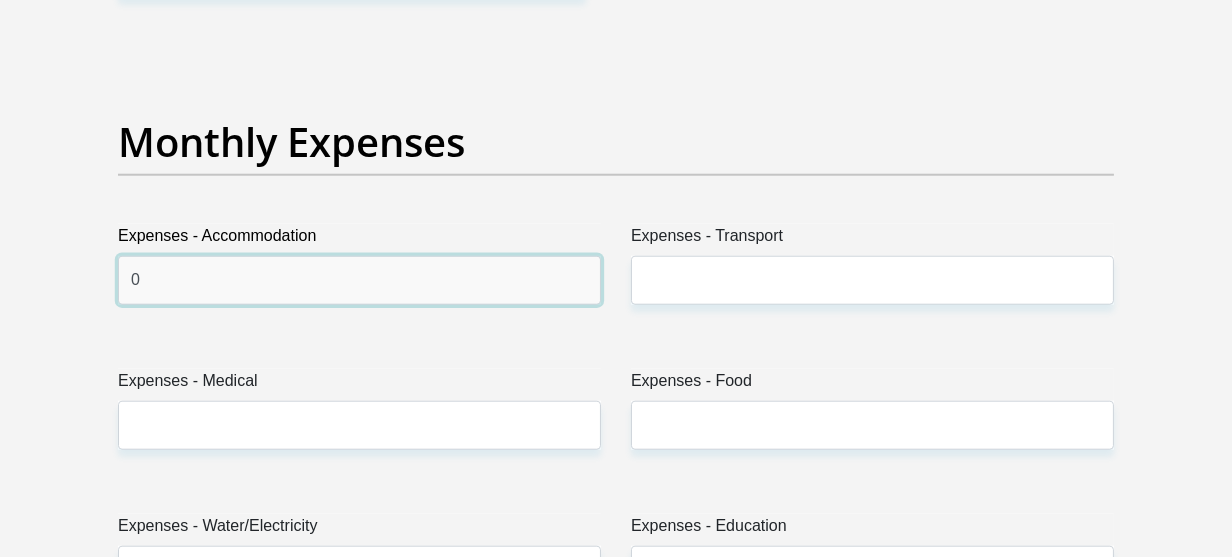 type on "0" 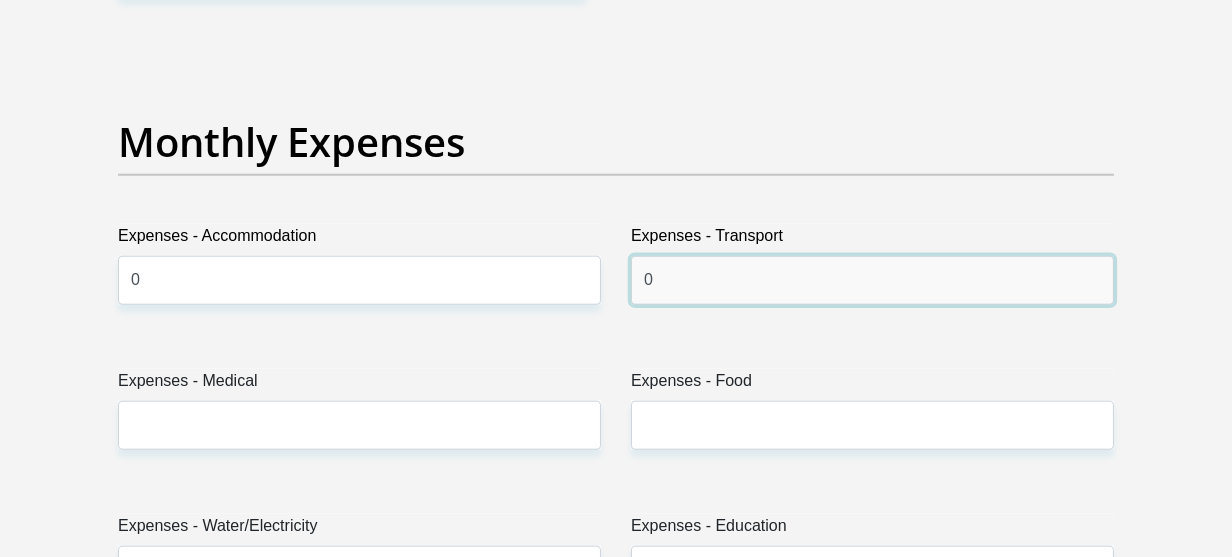 type on "02" 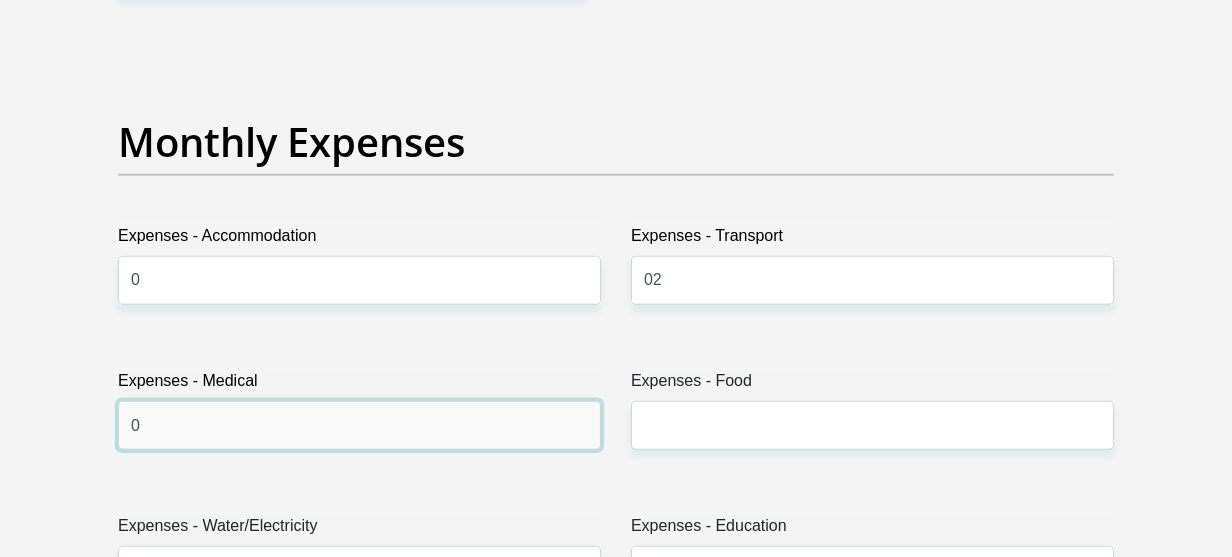 type on "0" 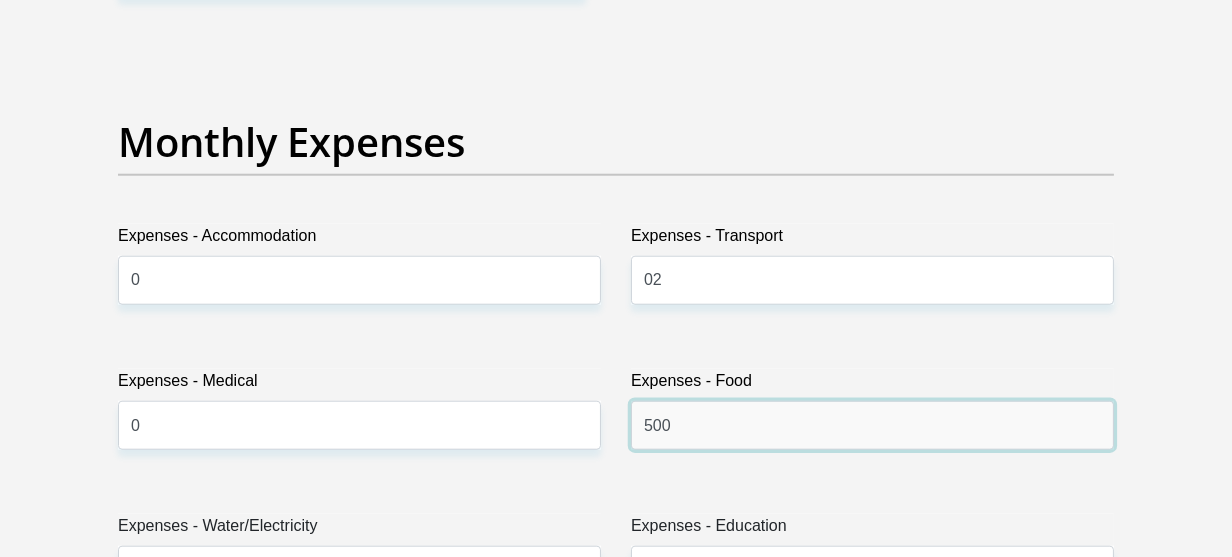 type on "500" 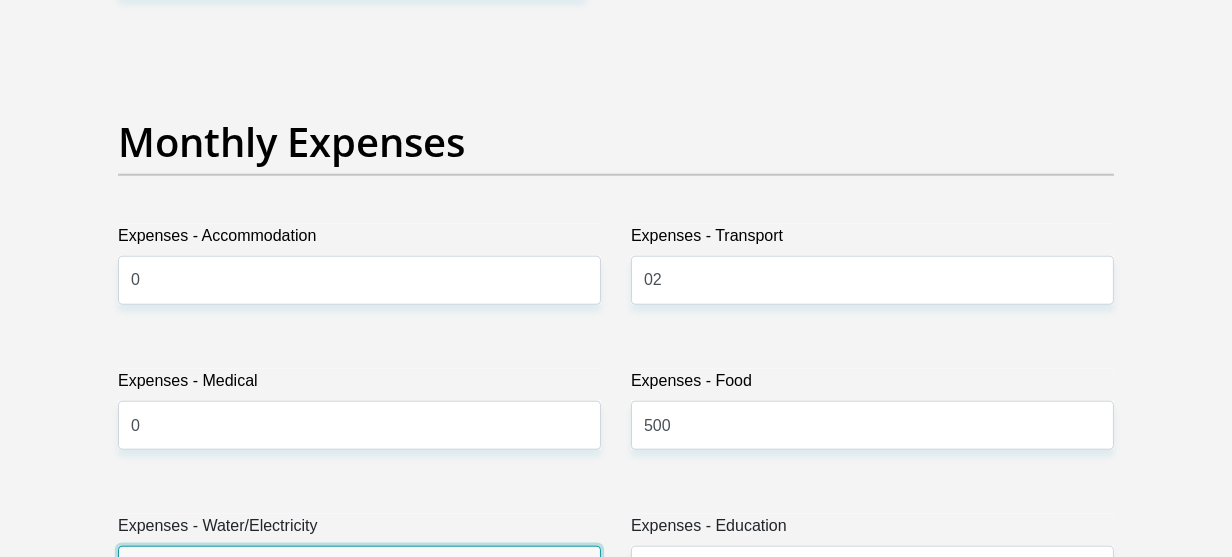 scroll, scrollTop: 2994, scrollLeft: 0, axis: vertical 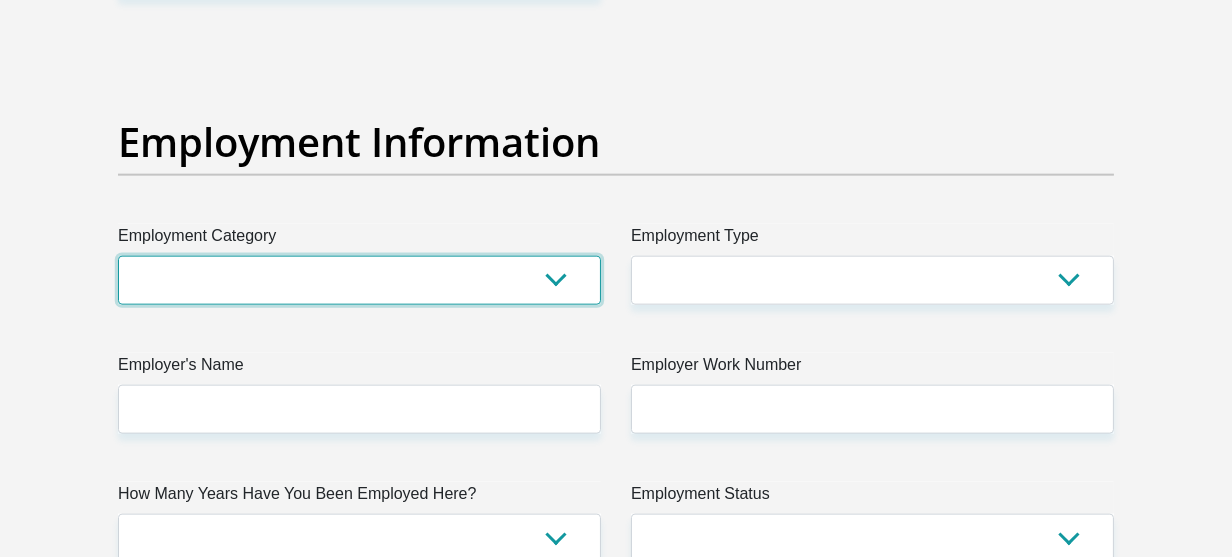 click on "AGRICULTURE
ALCOHOL & TOBACCO
CONSTRUCTION MATERIALS
METALLURGY
EQUIPMENT FOR RENEWABLE ENERGY
SPECIALIZED CONTRACTORS
CAR
GAMING (INCL. INTERNET
OTHER WHOLESALE
UNLICENSED PHARMACEUTICALS
CURRENCY EXCHANGE HOUSES
OTHER FINANCIAL INSTITUTIONS & INSURANCE
REAL ESTATE AGENTS
OIL & GAS
OTHER MATERIALS (E.G. IRON ORE)
PRECIOUS STONES & PRECIOUS METALS
POLITICAL ORGANIZATIONS
RELIGIOUS ORGANIZATIONS(NOT SECTS)
ACTI. HAVING BUSINESS DEAL WITH PUBLIC ADMINISTRATION
LAUNDROMATS" at bounding box center [359, 280] 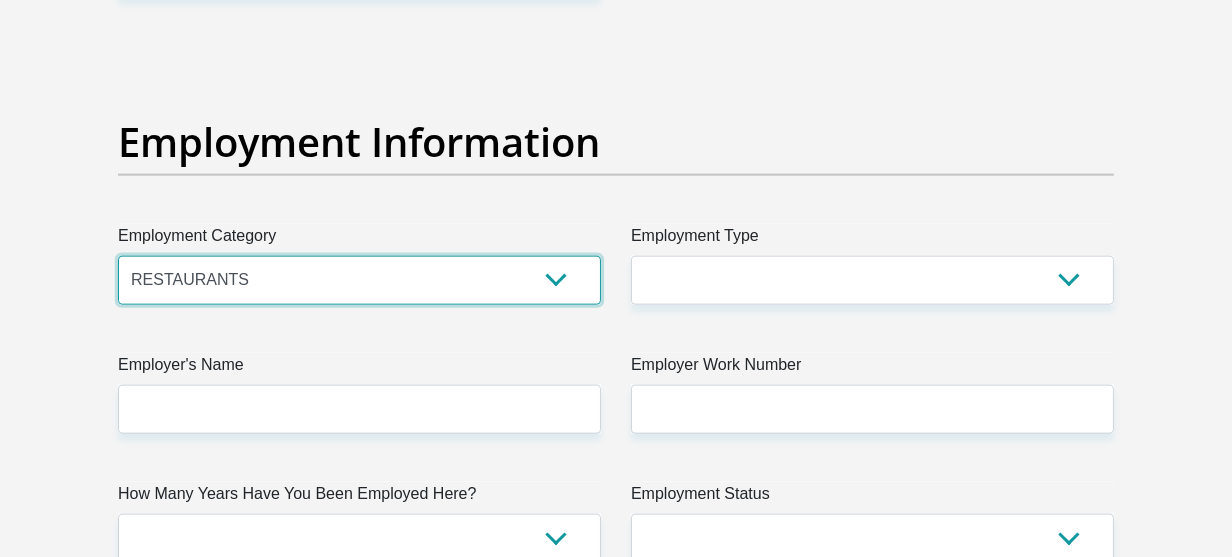 click on "AGRICULTURE
ALCOHOL & TOBACCO
CONSTRUCTION MATERIALS
METALLURGY
EQUIPMENT FOR RENEWABLE ENERGY
SPECIALIZED CONTRACTORS
CAR
GAMING (INCL. INTERNET
OTHER WHOLESALE
UNLICENSED PHARMACEUTICALS
CURRENCY EXCHANGE HOUSES
OTHER FINANCIAL INSTITUTIONS & INSURANCE
REAL ESTATE AGENTS
OIL & GAS
OTHER MATERIALS (E.G. IRON ORE)
PRECIOUS STONES & PRECIOUS METALS
POLITICAL ORGANIZATIONS
RELIGIOUS ORGANIZATIONS(NOT SECTS)
ACTI. HAVING BUSINESS DEAL WITH PUBLIC ADMINISTRATION
LAUNDROMATS" at bounding box center (359, 280) 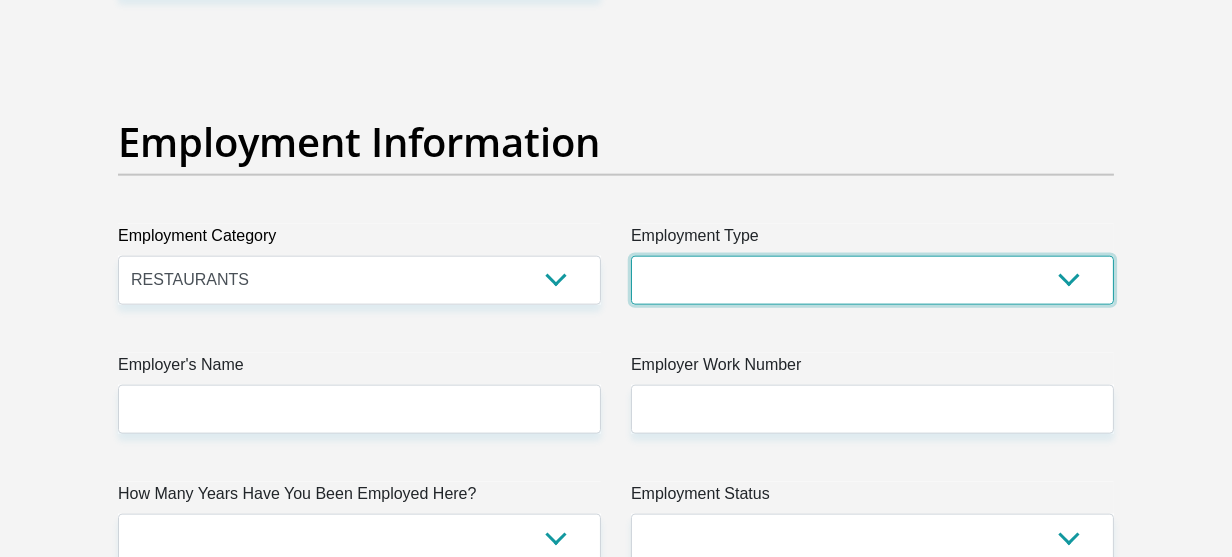 click on "College/Lecturer
Craft Seller
Creative
Driver
Executive
Farmer
Forces - Non Commissioned
Forces - Officer
Hawker
Housewife
Labourer
Licenced Professional
Manager
Miner
Non Licenced Professional
Office Staff/Clerk
Outside Worker
Pensioner
Permanent Teacher
Production/Manufacturing
Sales
Self-Employed
Semi-Professional Worker
Service Industry  Social Worker  Student" at bounding box center (872, 280) 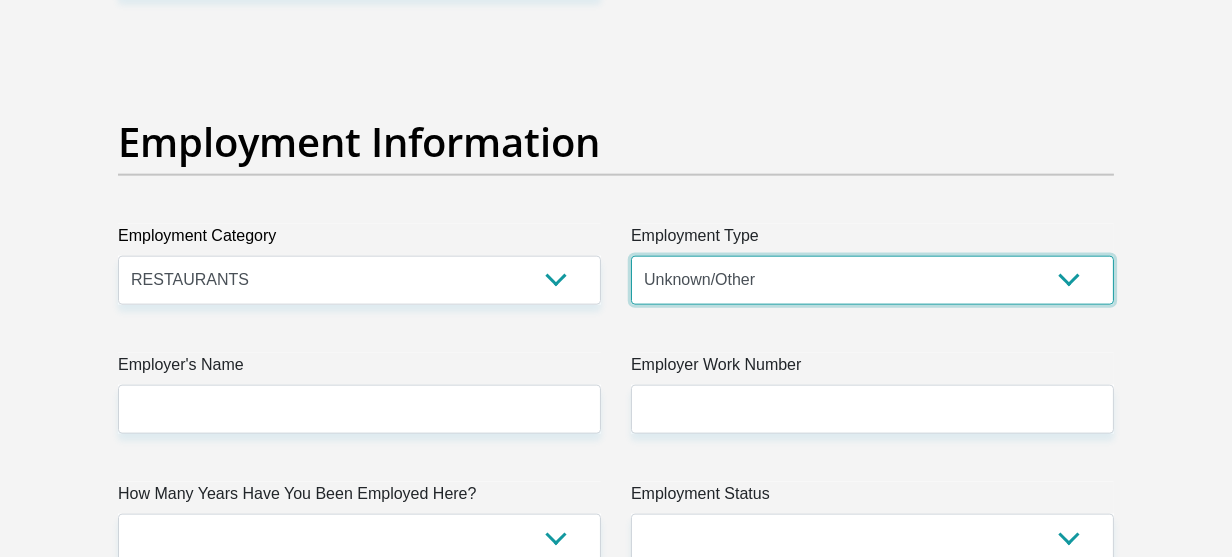 click on "College/Lecturer
Craft Seller
Creative
Driver
Executive
Farmer
Forces - Non Commissioned
Forces - Officer
Hawker
Housewife
Labourer
Licenced Professional
Manager
Miner
Non Licenced Professional
Office Staff/Clerk
Outside Worker
Pensioner
Permanent Teacher
Production/Manufacturing
Sales
Self-Employed
Semi-Professional Worker
Service Industry  Social Worker  Student" at bounding box center (872, 280) 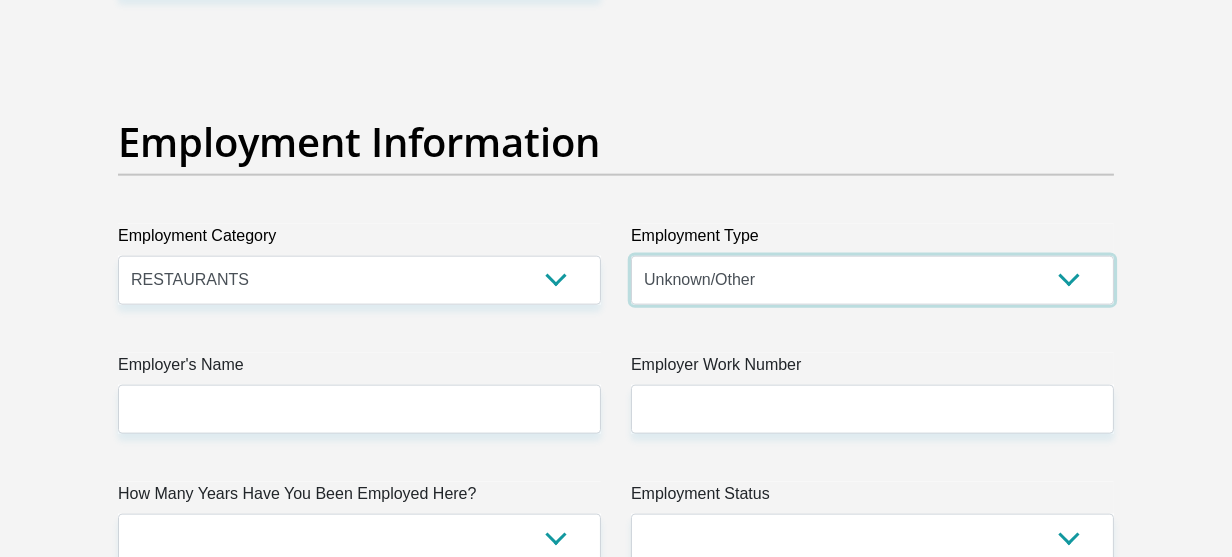 click on "College/Lecturer
Craft Seller
Creative
Driver
Executive
Farmer
Forces - Non Commissioned
Forces - Officer
Hawker
Housewife
Labourer
Licenced Professional
Manager
Miner
Non Licenced Professional
Office Staff/Clerk
Outside Worker
Pensioner
Permanent Teacher
Production/Manufacturing
Sales
Self-Employed
Semi-Professional Worker
Service Industry  Social Worker  Student" at bounding box center [872, 280] 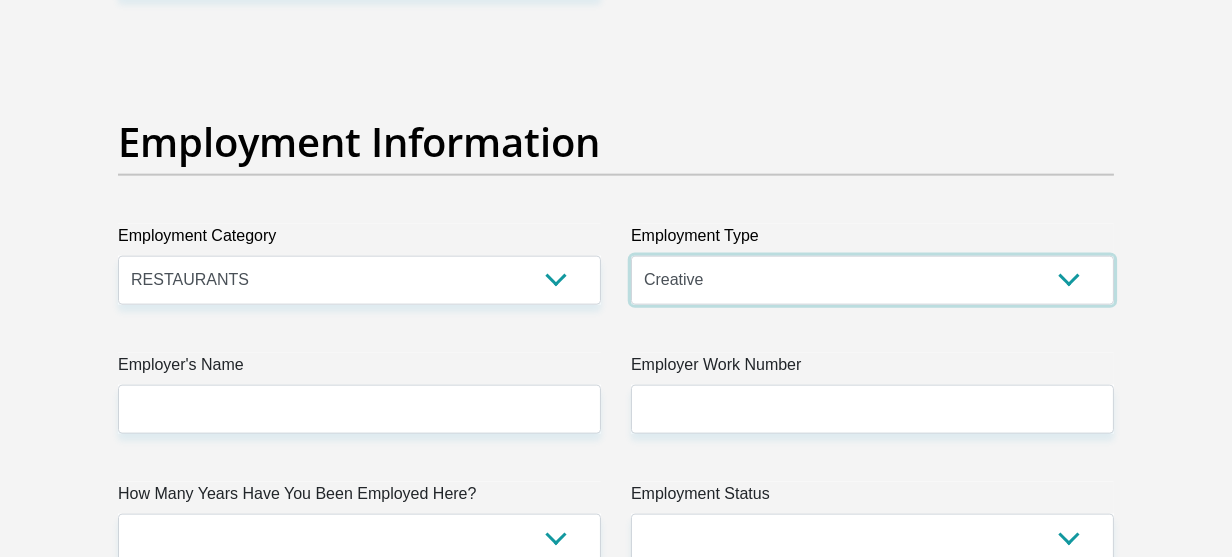 click on "College/Lecturer
Craft Seller
Creative
Driver
Executive
Farmer
Forces - Non Commissioned
Forces - Officer
Hawker
Housewife
Labourer
Licenced Professional
Manager
Miner
Non Licenced Professional
Office Staff/Clerk
Outside Worker
Pensioner
Permanent Teacher
Production/Manufacturing
Sales
Self-Employed
Semi-Professional Worker
Service Industry  Social Worker  Student" at bounding box center [872, 280] 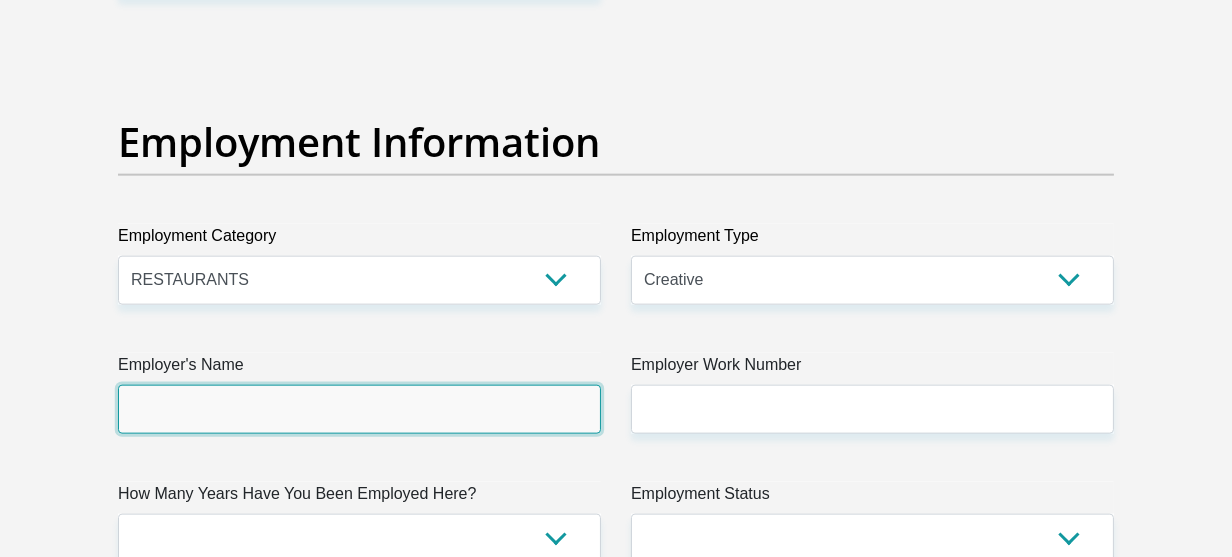 click on "Employer's Name" at bounding box center [359, 409] 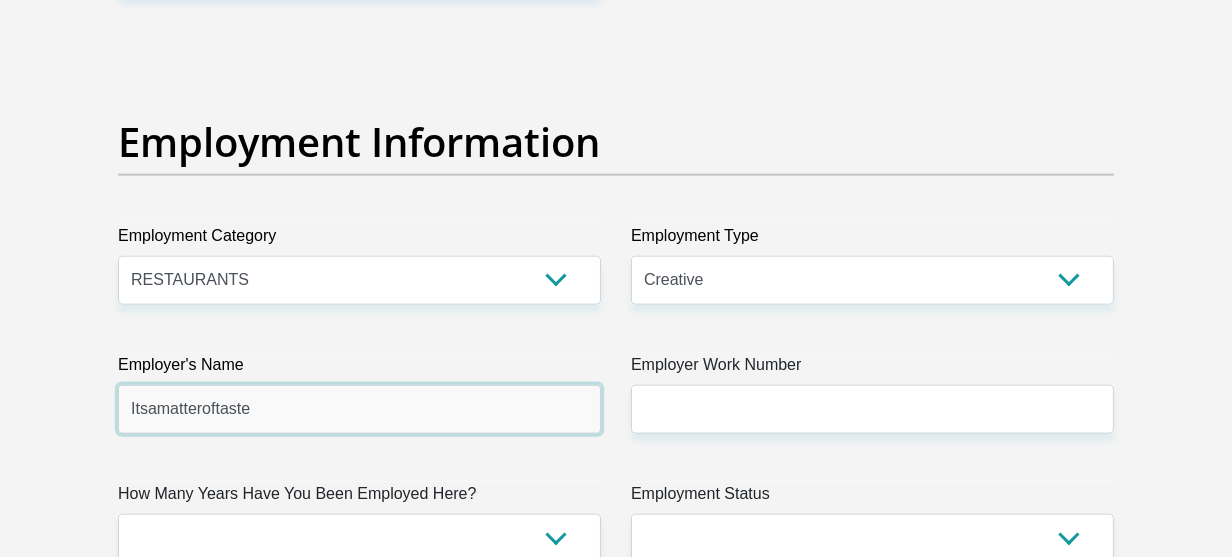 click on "Itsamatteroftaste" at bounding box center [359, 409] 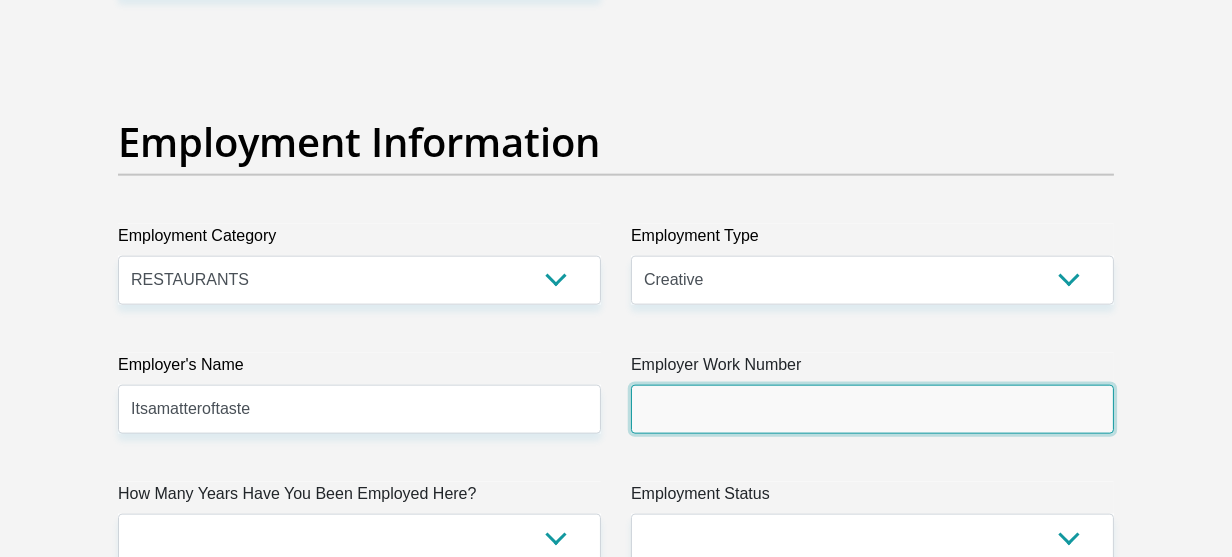 click on "Employer Work Number" at bounding box center (872, 409) 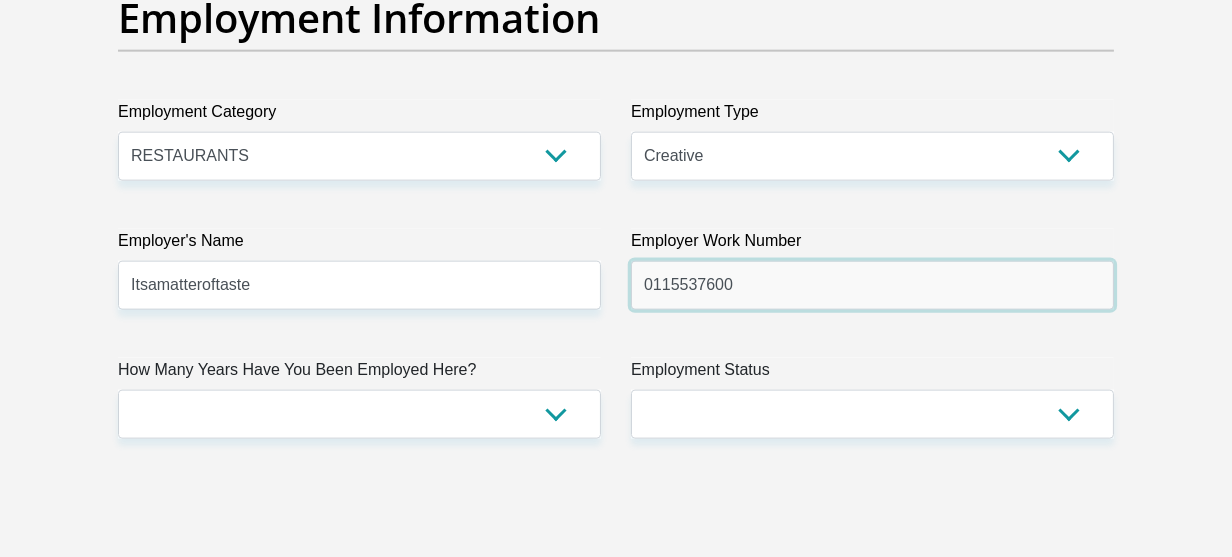 scroll, scrollTop: 4000, scrollLeft: 0, axis: vertical 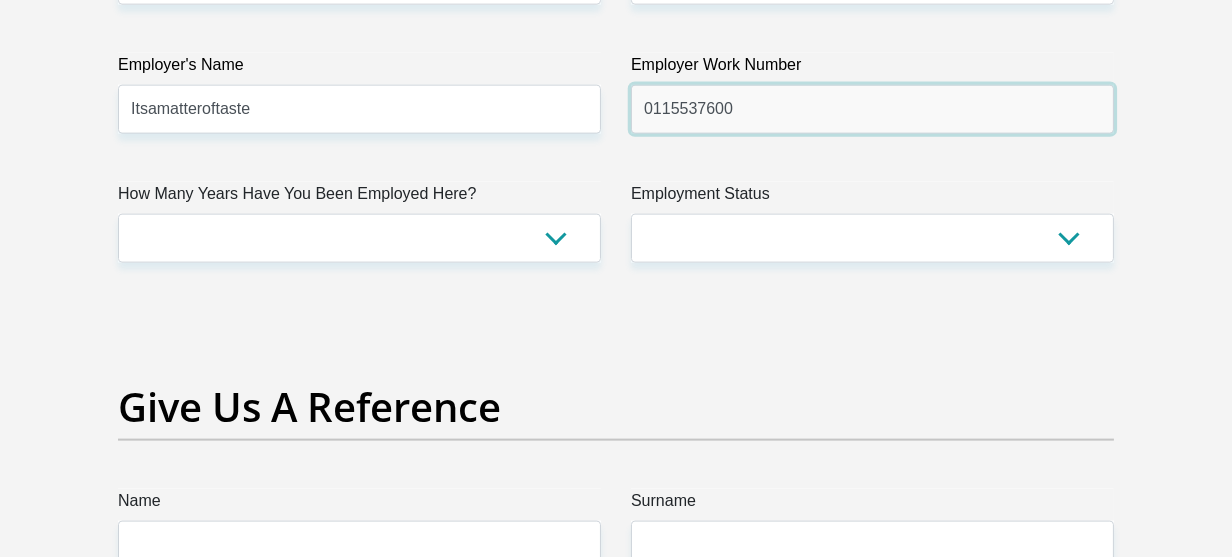 type on "0115537600" 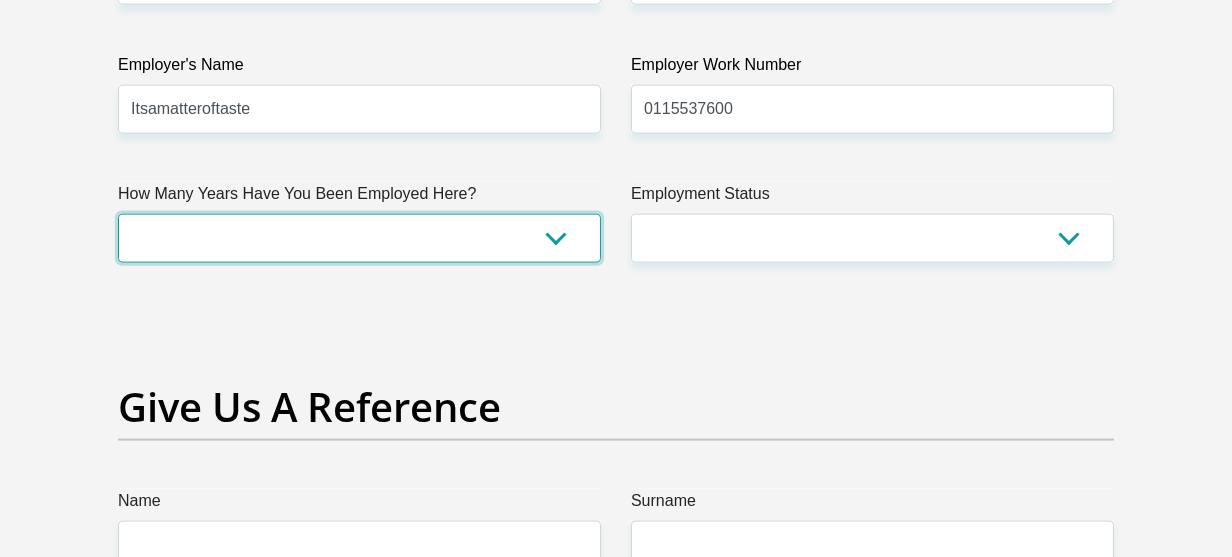 click on "less than 1 year
1-3 years
3-5 years
5+ years" at bounding box center [359, 238] 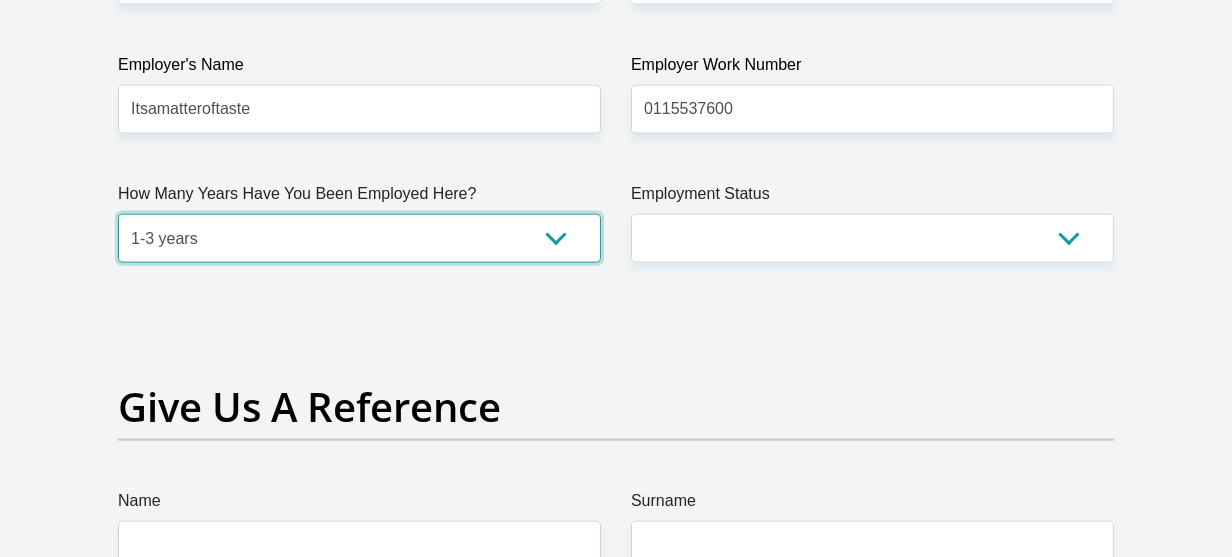 click on "less than 1 year
1-3 years
3-5 years
5+ years" at bounding box center (359, 238) 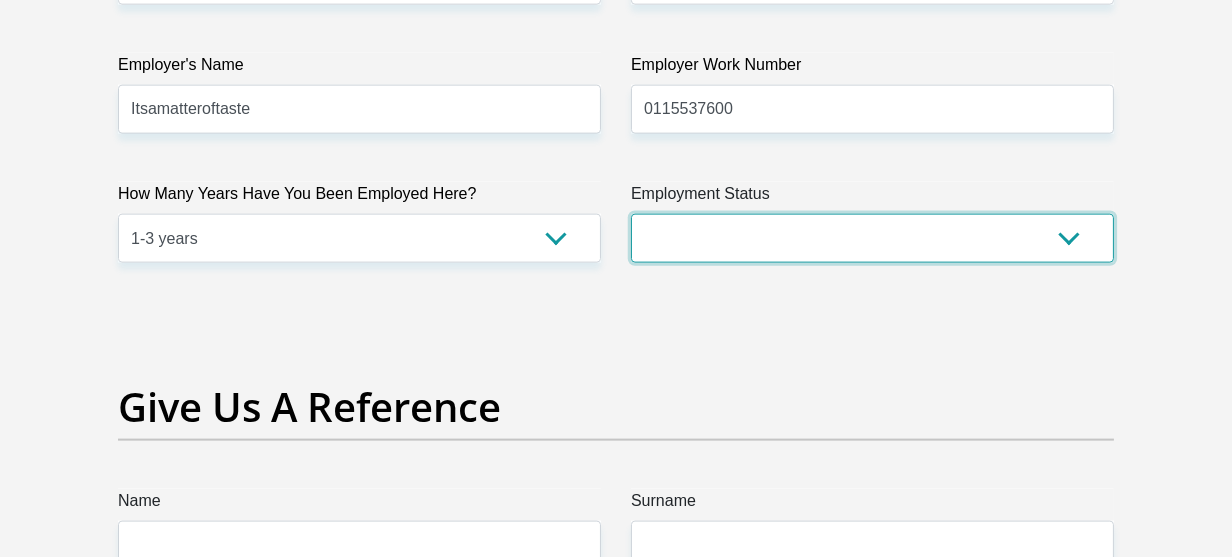 click on "Permanent/Full-time
Part-time/Casual
[DEMOGRAPHIC_DATA] Worker
Self-Employed
Housewife
Retired
Student
Medically Boarded
Disability
Unemployed" at bounding box center (872, 238) 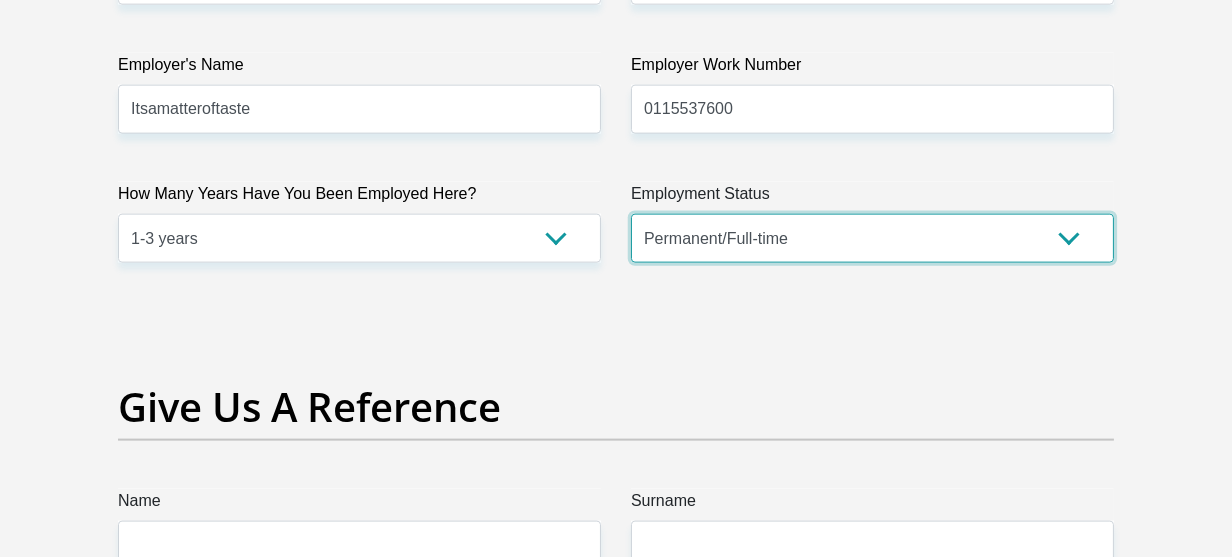 click on "Permanent/Full-time
Part-time/Casual
[DEMOGRAPHIC_DATA] Worker
Self-Employed
Housewife
Retired
Student
Medically Boarded
Disability
Unemployed" at bounding box center [872, 238] 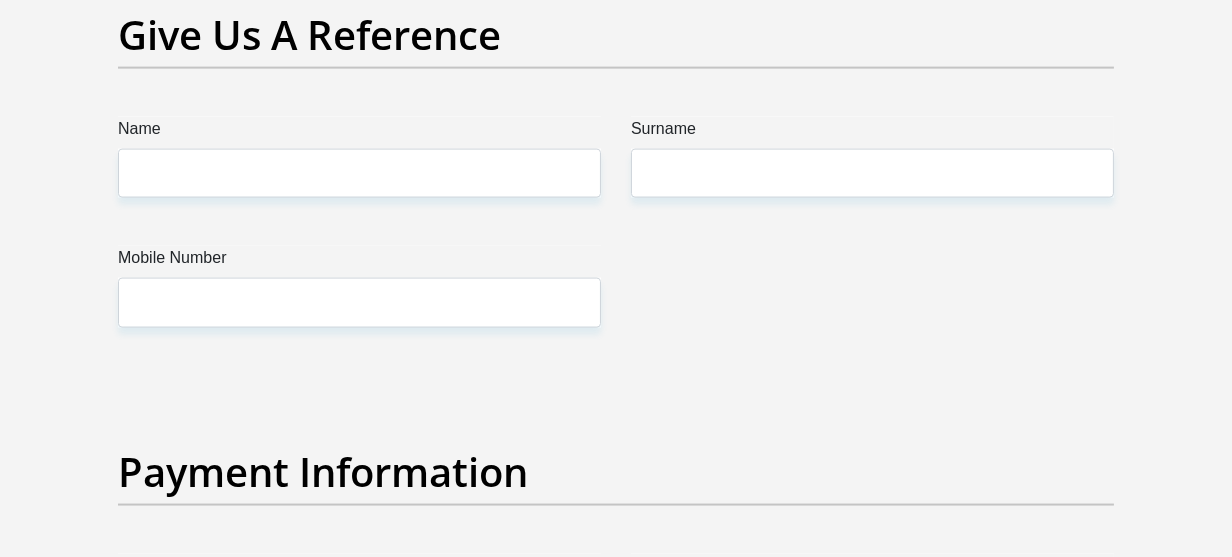 scroll, scrollTop: 4400, scrollLeft: 0, axis: vertical 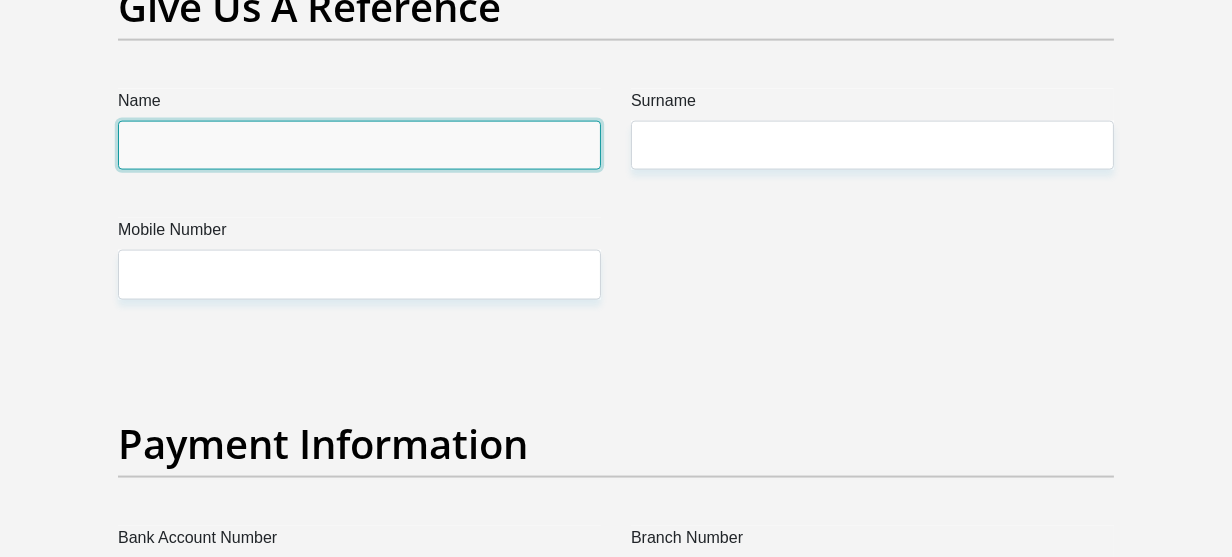click on "Name" at bounding box center (359, 145) 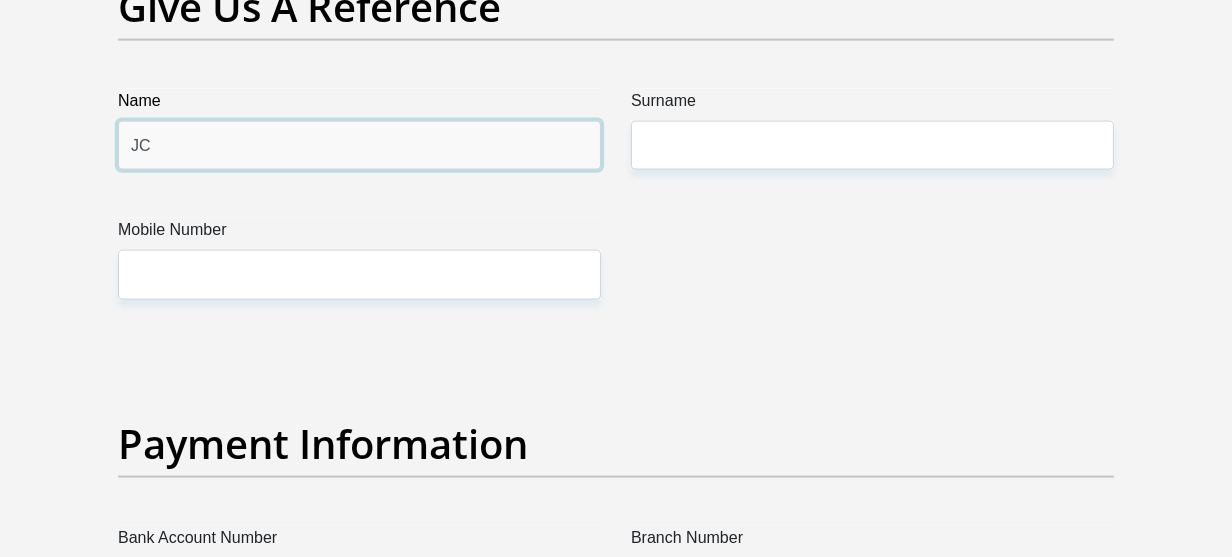 type on "JC" 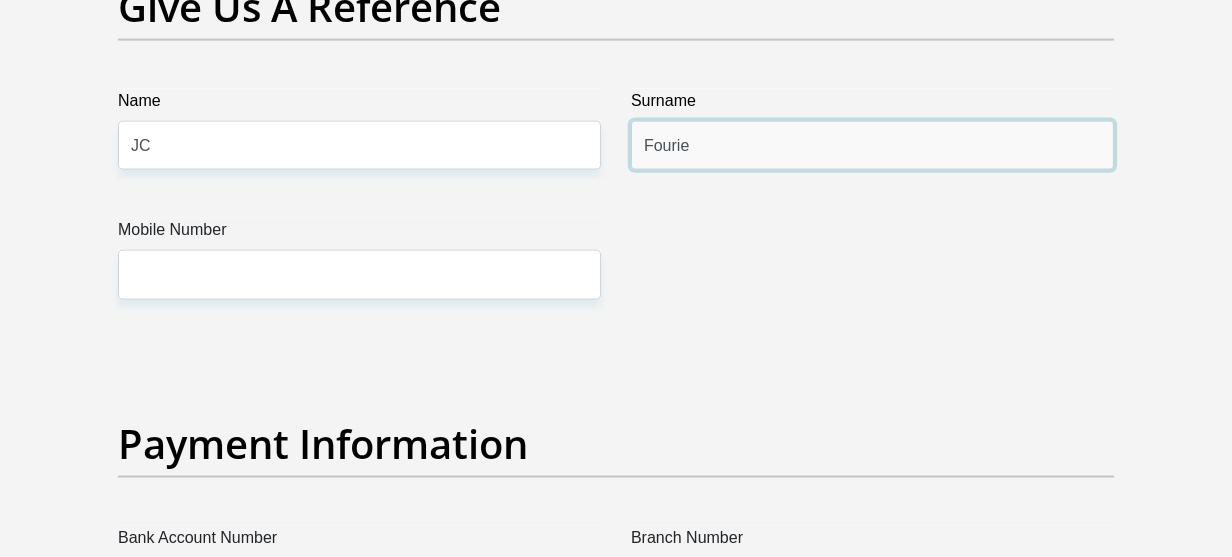 type on "Fourie" 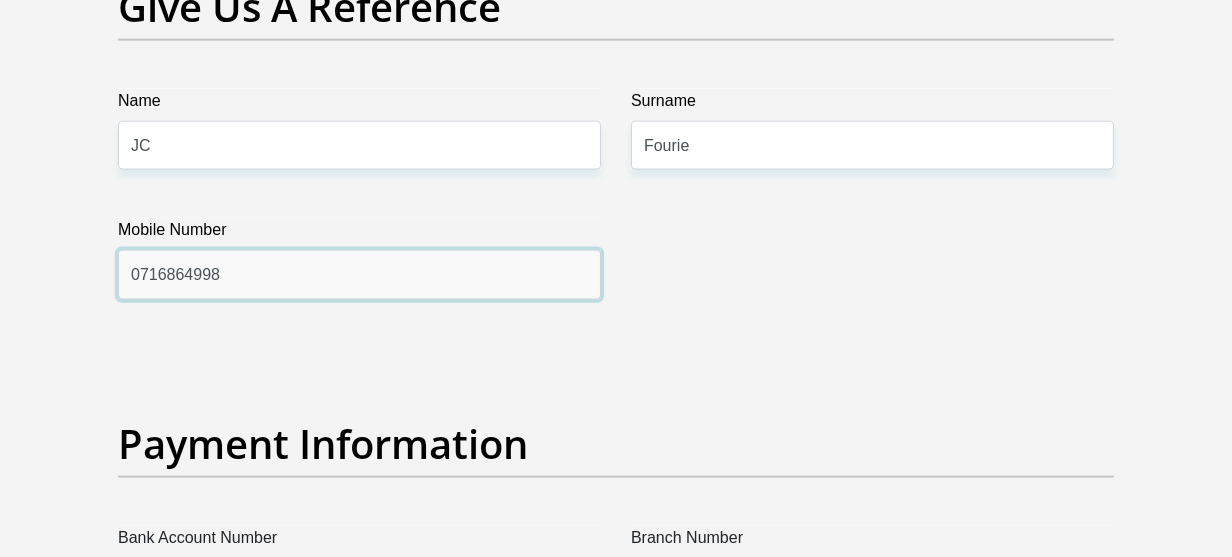 type on "0716864998" 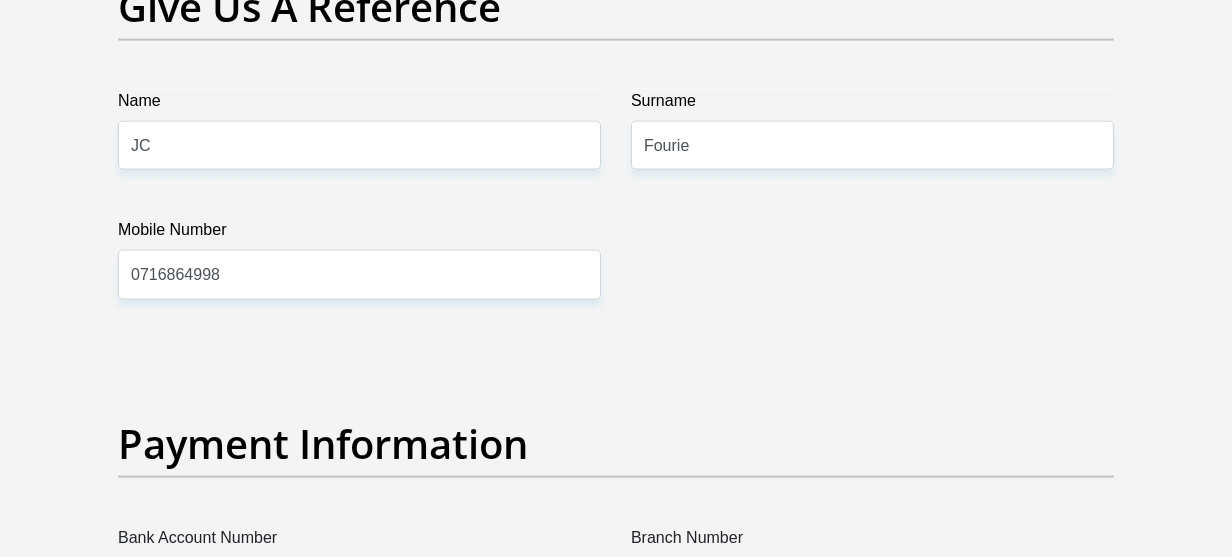 click on "Title
Mr
Ms
Mrs
Dr
[PERSON_NAME]
First Name
TheaMari
Surname
[PERSON_NAME]
ID Number
8501020124086
Please input valid ID number
Race
Black
Coloured
Indian
White
Other
Contact Number
0836519140
Please input valid contact number
Nationality
[GEOGRAPHIC_DATA]
[GEOGRAPHIC_DATA]
[GEOGRAPHIC_DATA]  [GEOGRAPHIC_DATA]  [GEOGRAPHIC_DATA]" at bounding box center [616, -711] 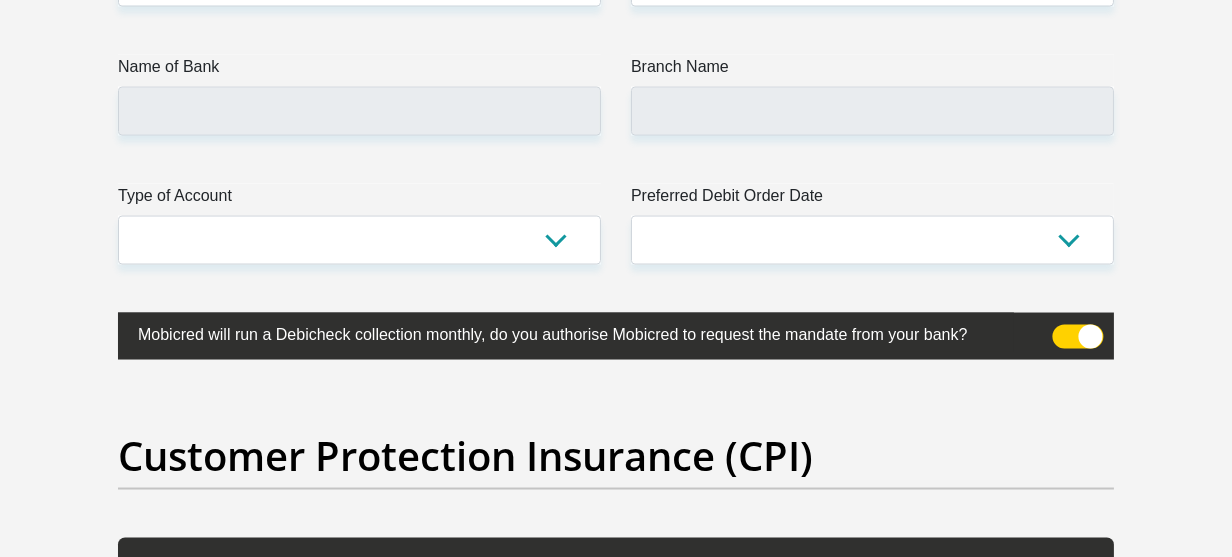 scroll, scrollTop: 4900, scrollLeft: 0, axis: vertical 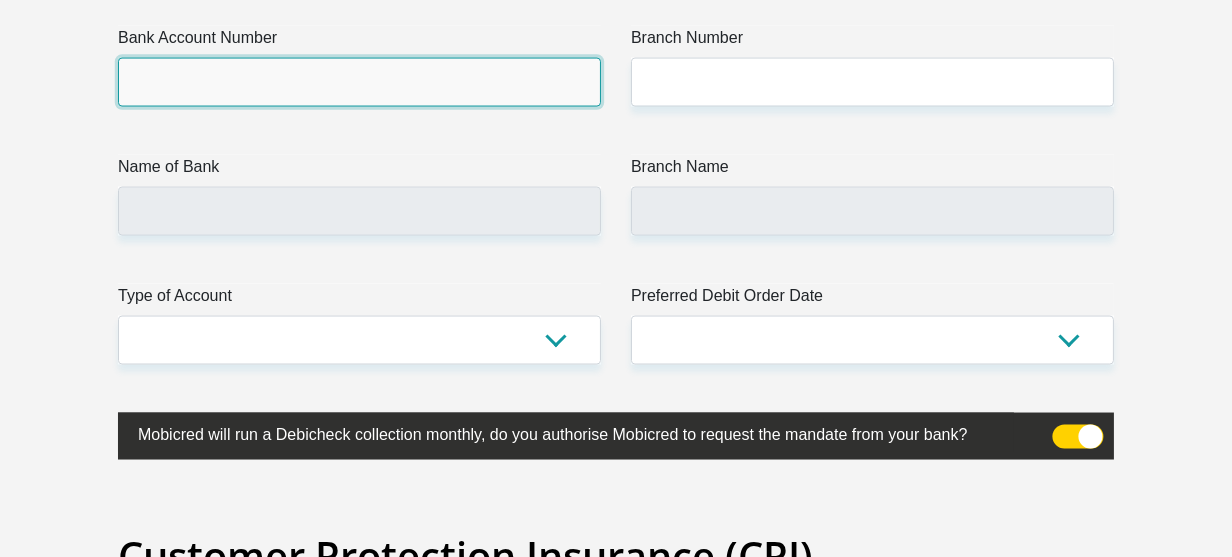 click on "Bank Account Number" at bounding box center (359, 82) 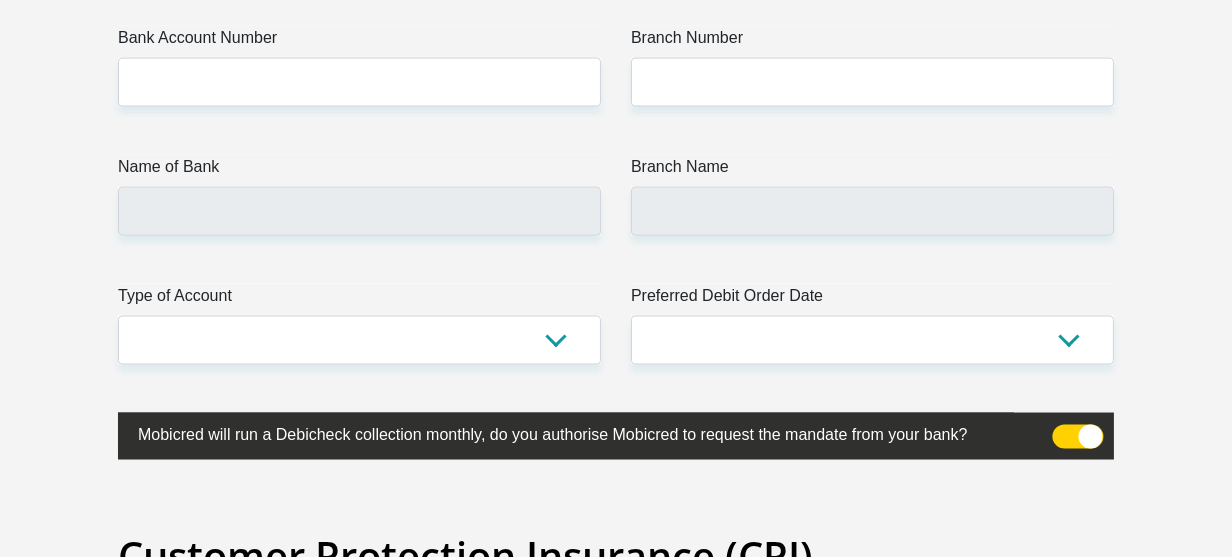 click on "Title
Mr
Ms
Mrs
Dr
[PERSON_NAME]
First Name
TheaMari
Surname
[PERSON_NAME]
ID Number
8501020124086
Please input valid ID number
Race
Black
Coloured
Indian
White
Other
Contact Number
0836519140
Please input valid contact number
Nationality
[GEOGRAPHIC_DATA]
[GEOGRAPHIC_DATA]
[GEOGRAPHIC_DATA]  [GEOGRAPHIC_DATA]  [GEOGRAPHIC_DATA]" at bounding box center (616, -1211) 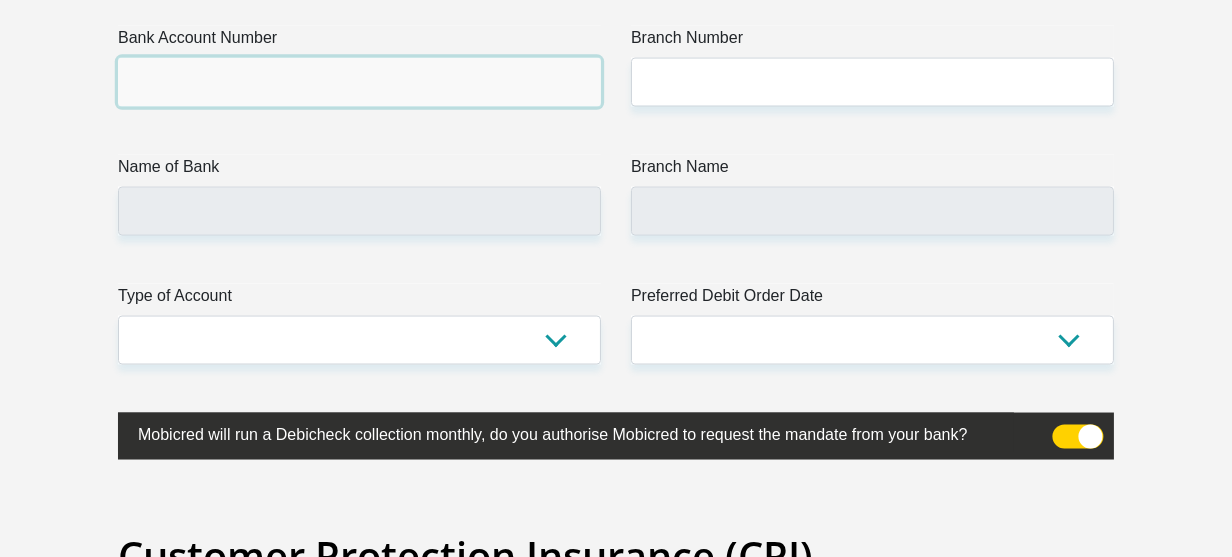 click on "Bank Account Number" at bounding box center (359, 82) 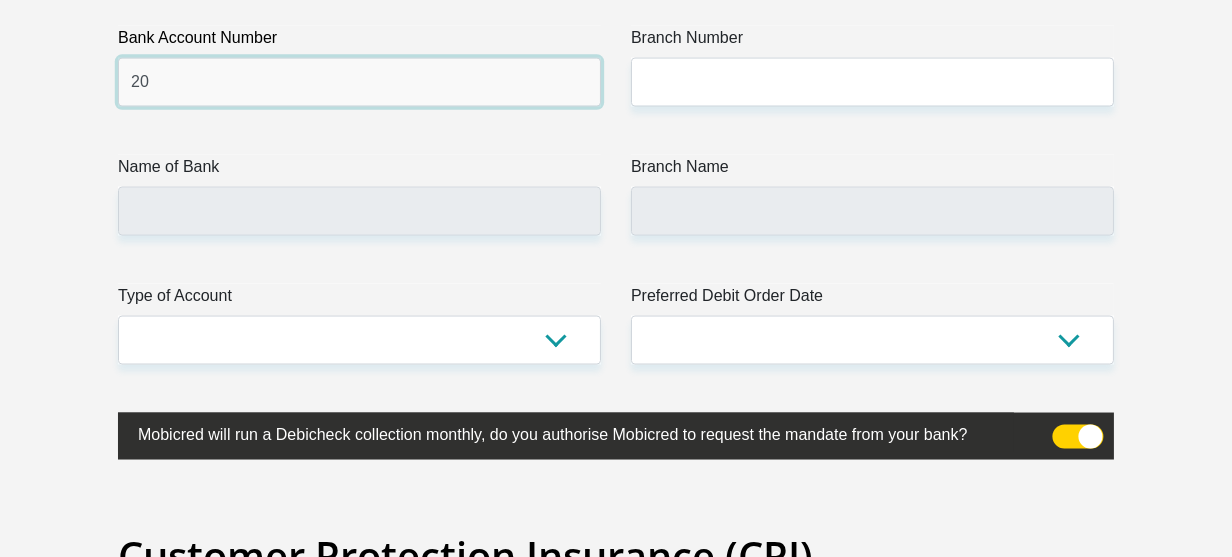 type on "2" 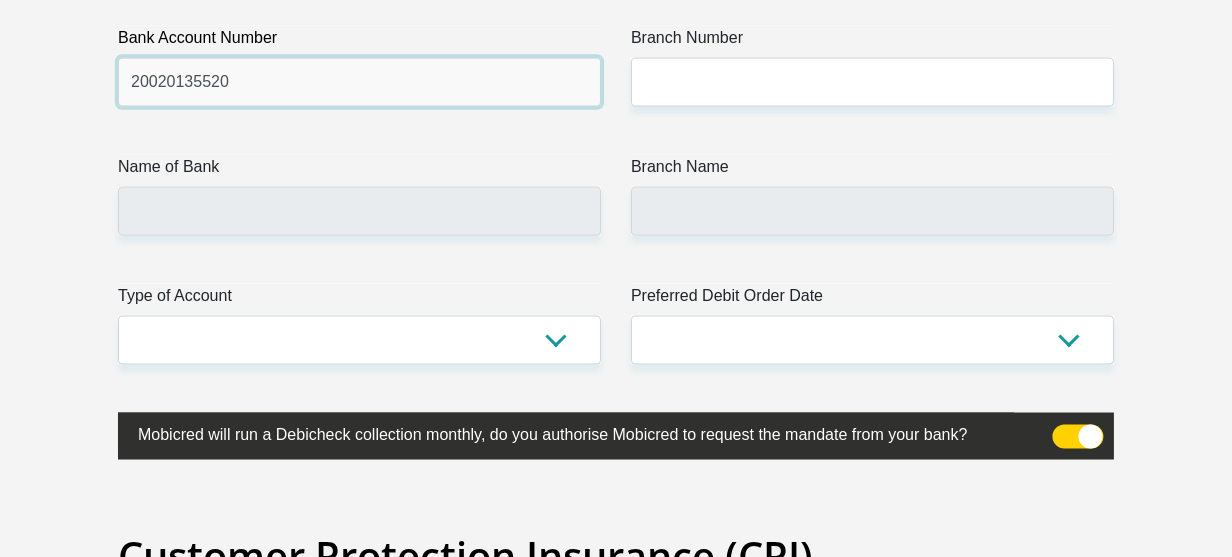 type on "20020135520" 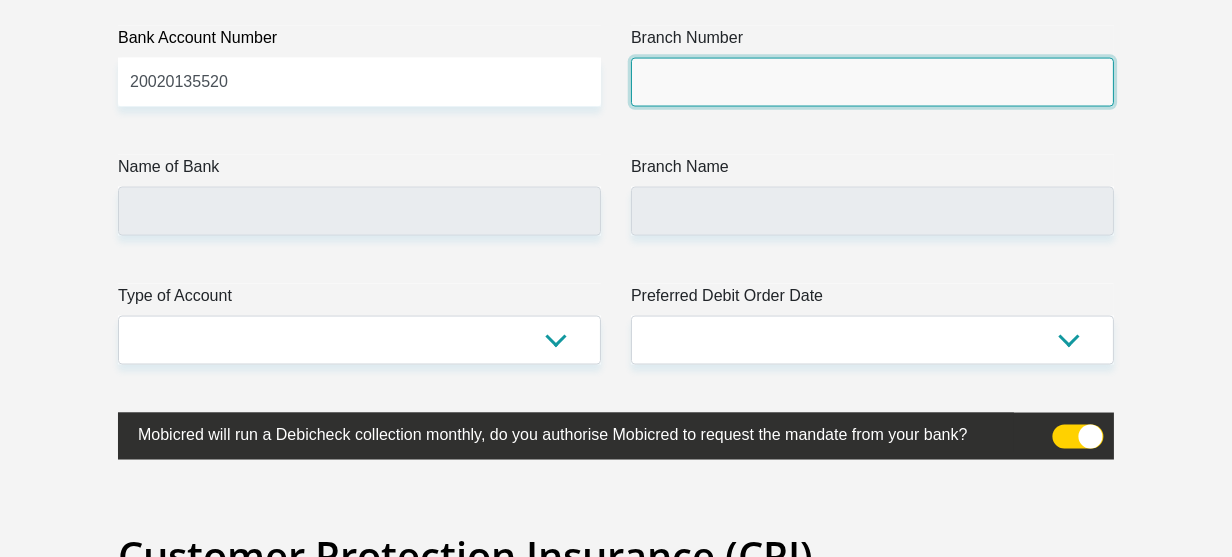 click on "Branch Number" at bounding box center [872, 82] 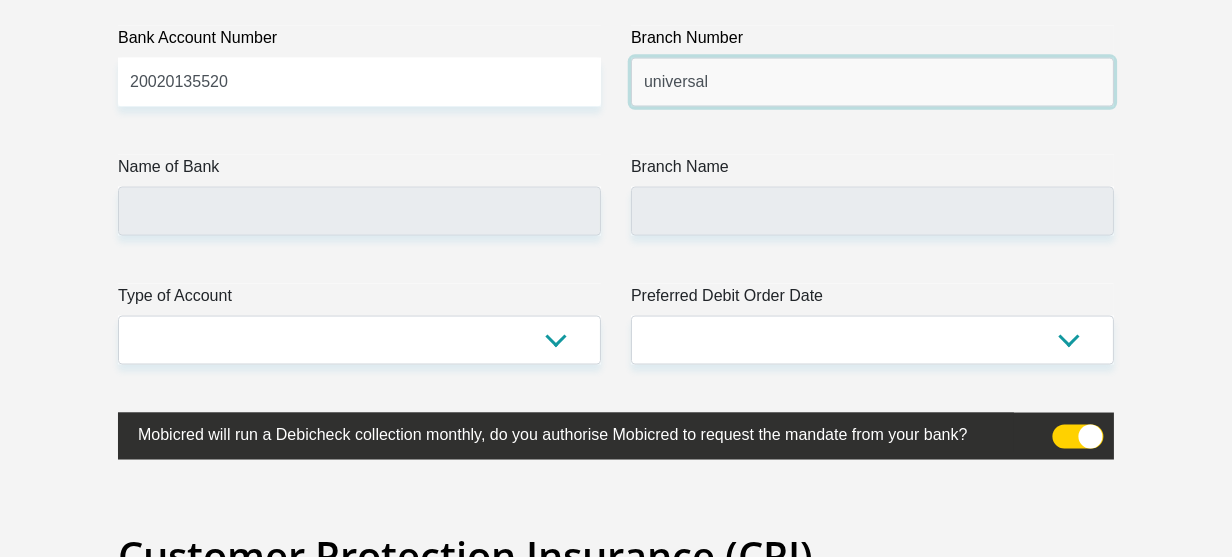 type on "universal" 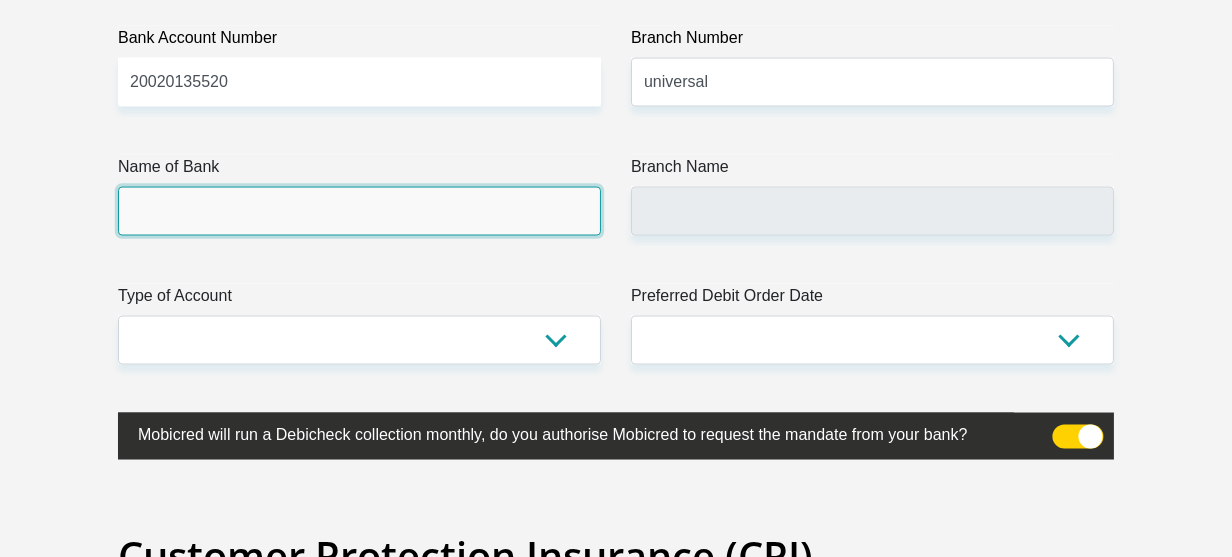 click on "Name of Bank" at bounding box center [359, 211] 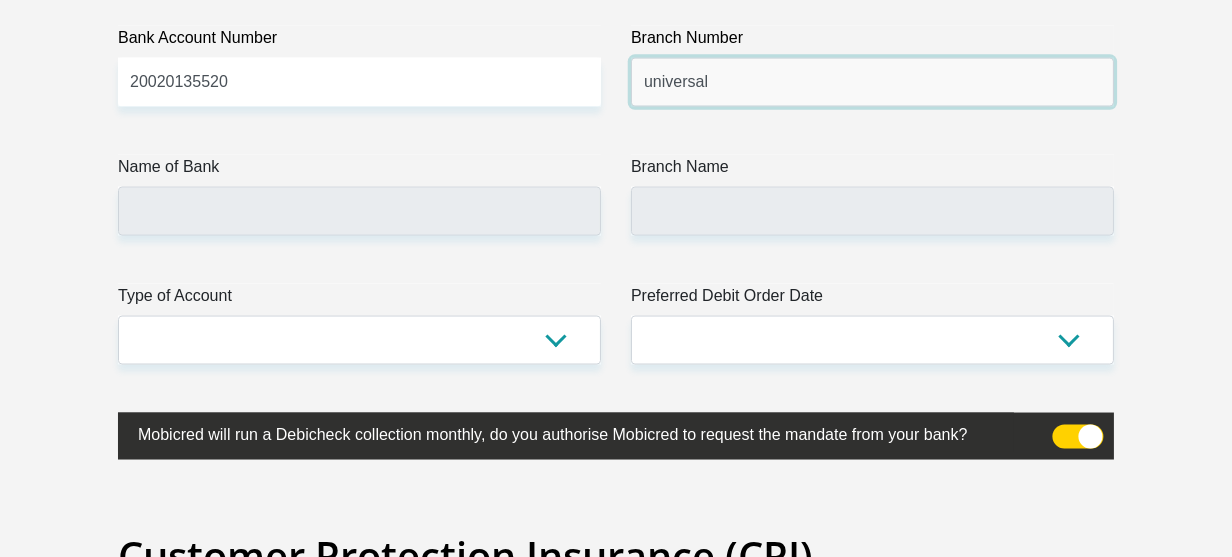 click on "universal" at bounding box center (872, 82) 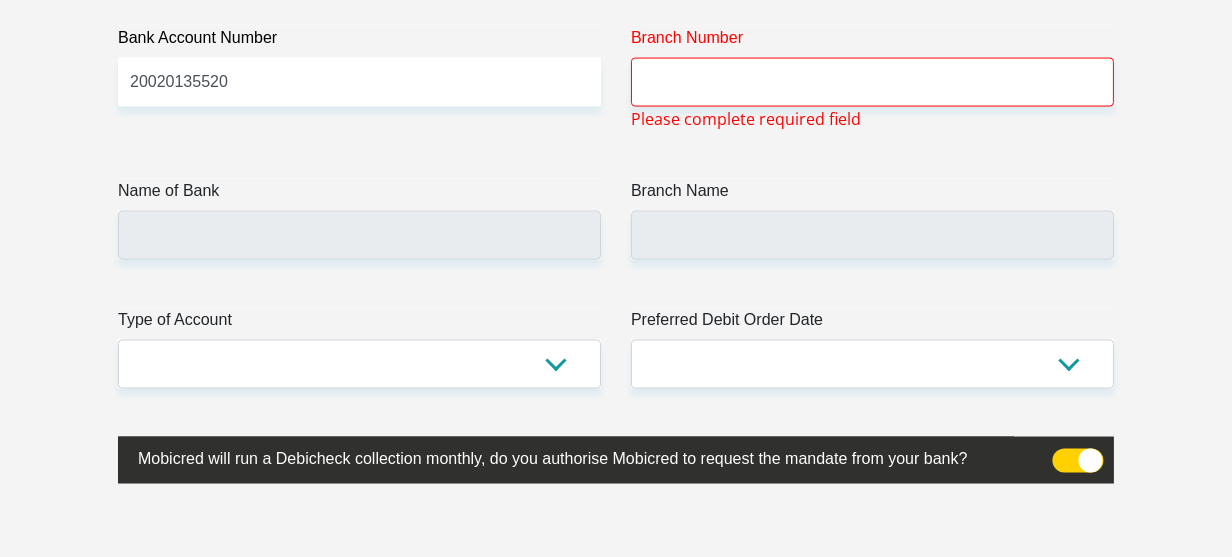 click on "Name of Bank" at bounding box center [359, 195] 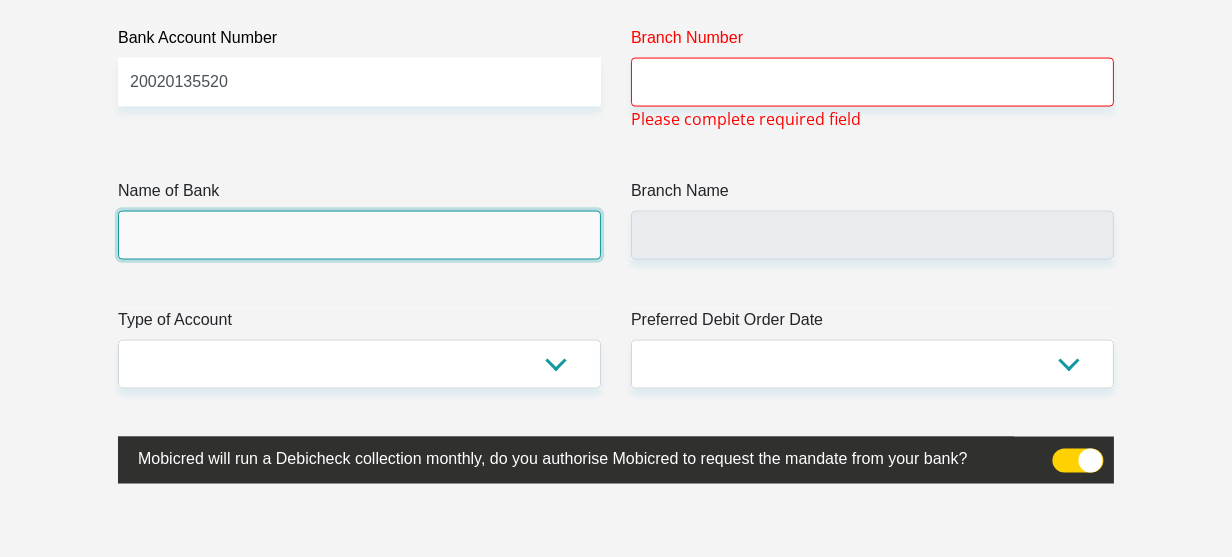 click on "Name of Bank" at bounding box center (359, 235) 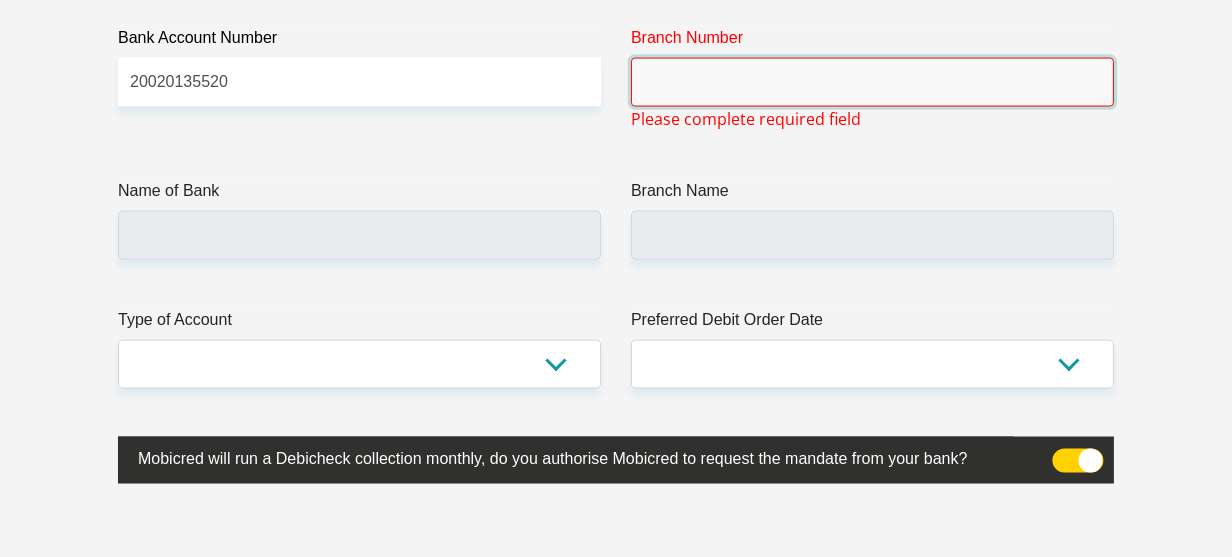 click on "Branch Number" at bounding box center [872, 82] 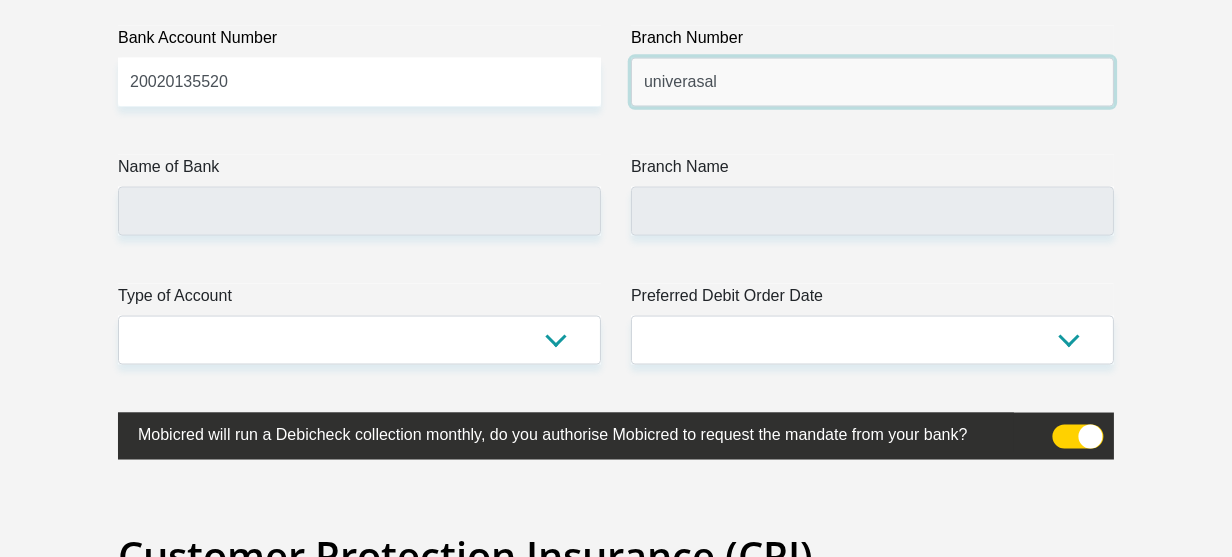 type on "univerasal" 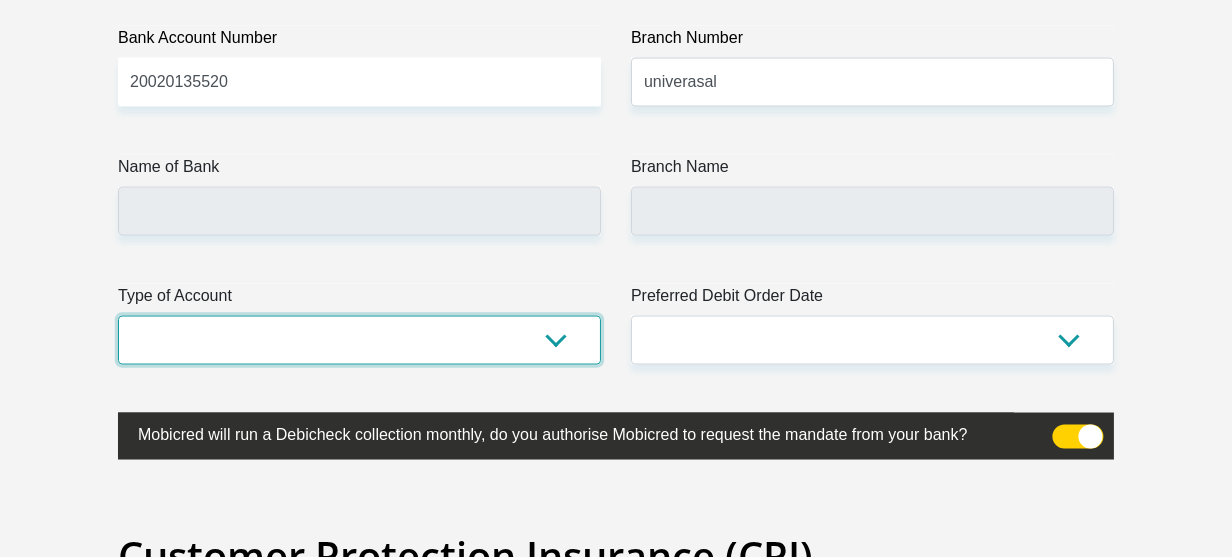 click on "Cheque
Savings" at bounding box center (359, 340) 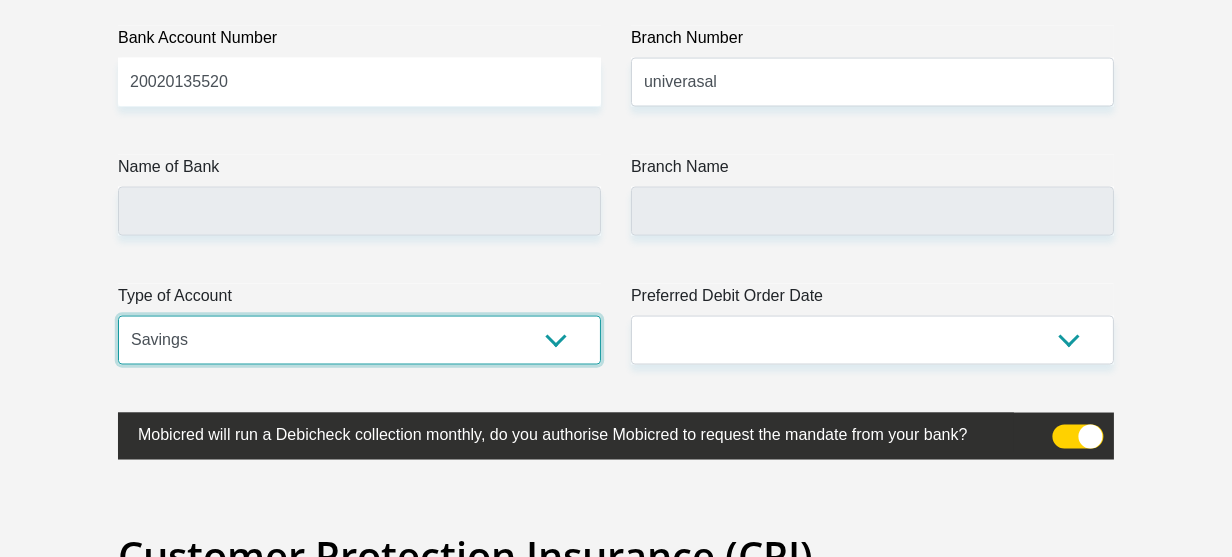 click on "Cheque
Savings" at bounding box center (359, 340) 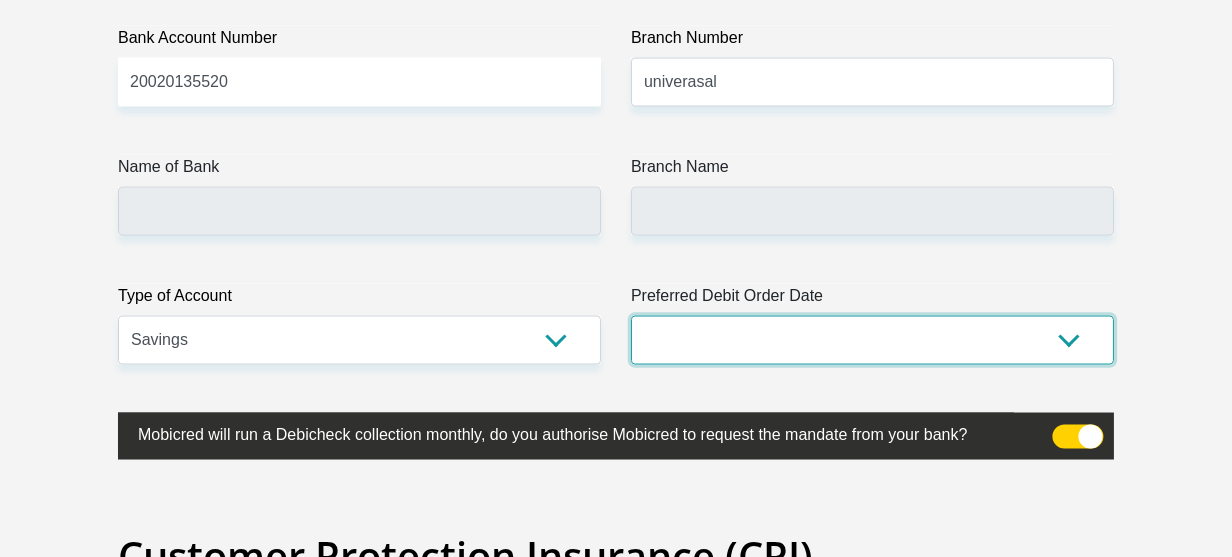 click on "1st
2nd
3rd
4th
5th
7th
18th
19th
20th
21st
22nd
23rd
24th
25th
26th
27th
28th
29th
30th" at bounding box center (872, 340) 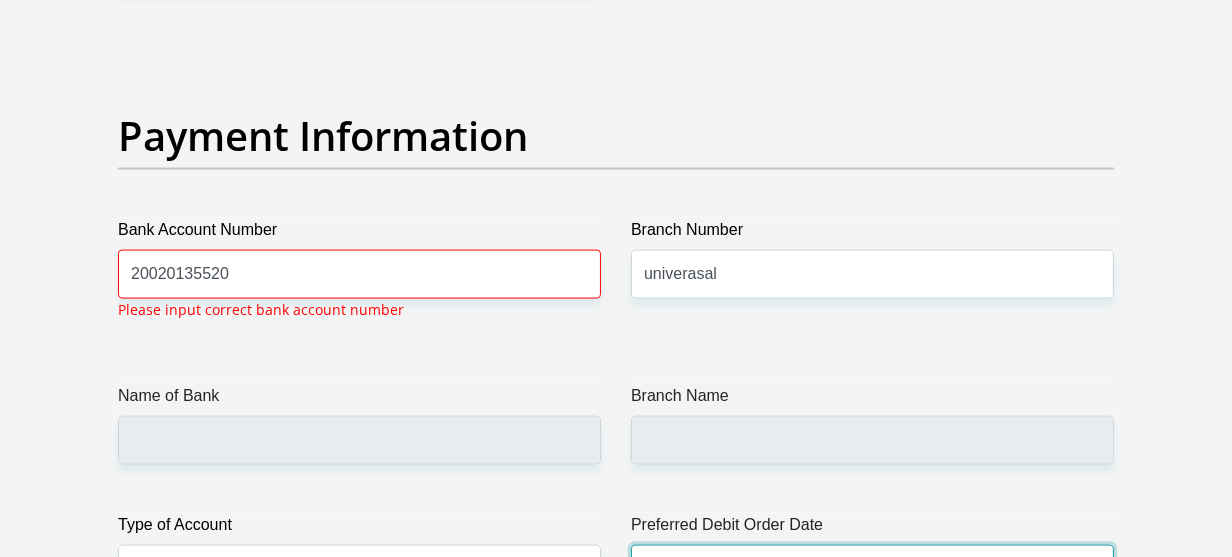 scroll, scrollTop: 4705, scrollLeft: 0, axis: vertical 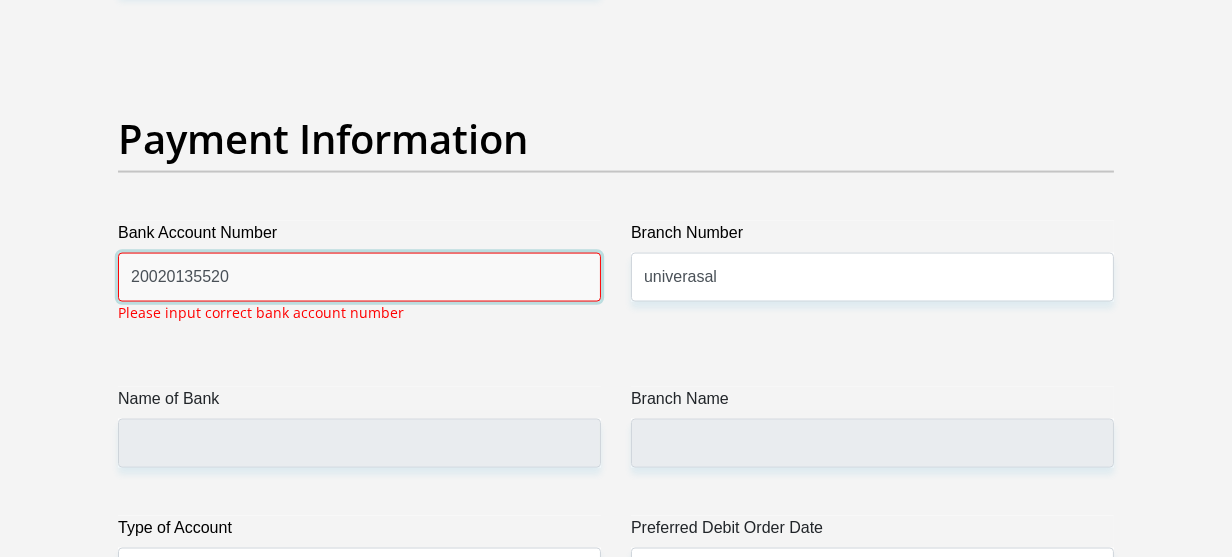 click on "20020135520" at bounding box center (359, 277) 